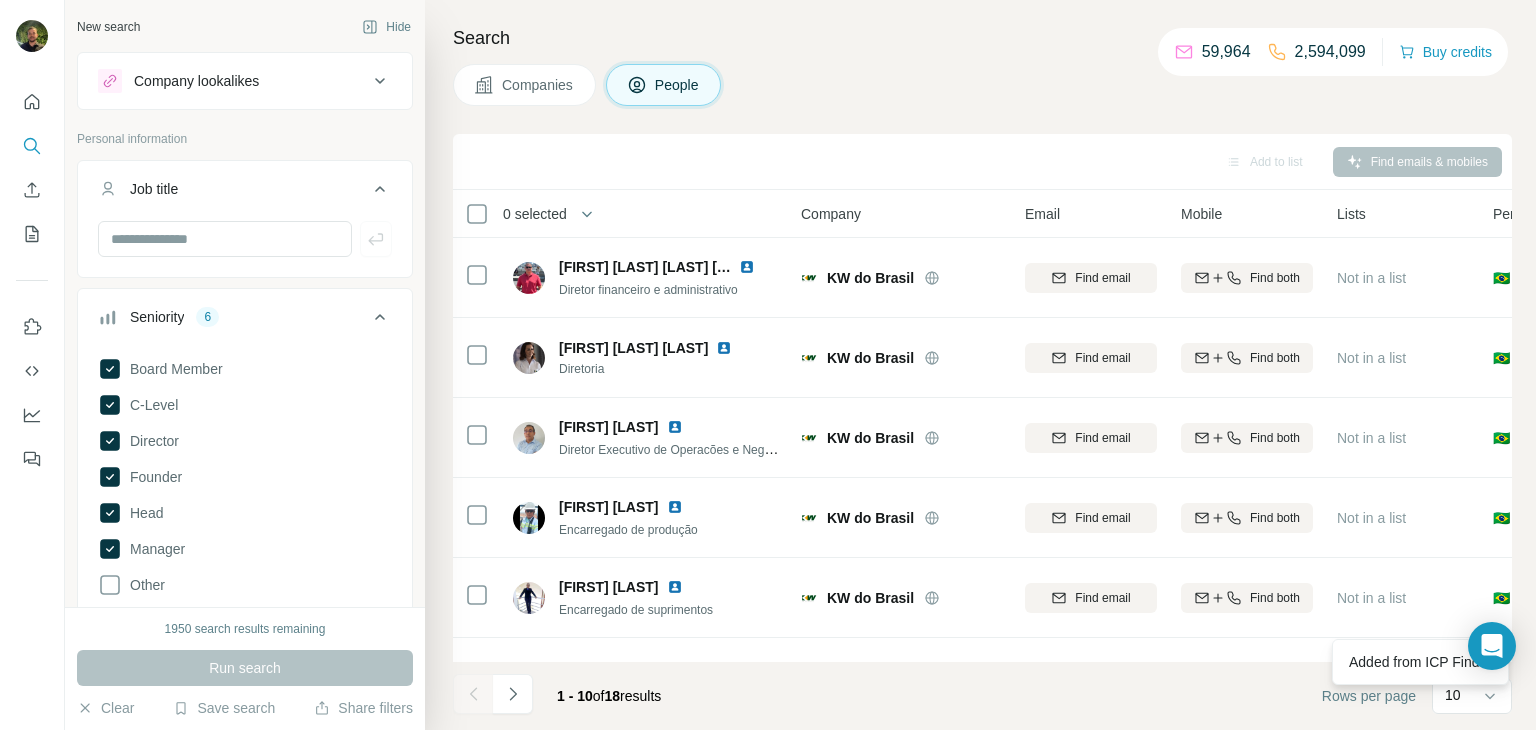 scroll, scrollTop: 0, scrollLeft: 0, axis: both 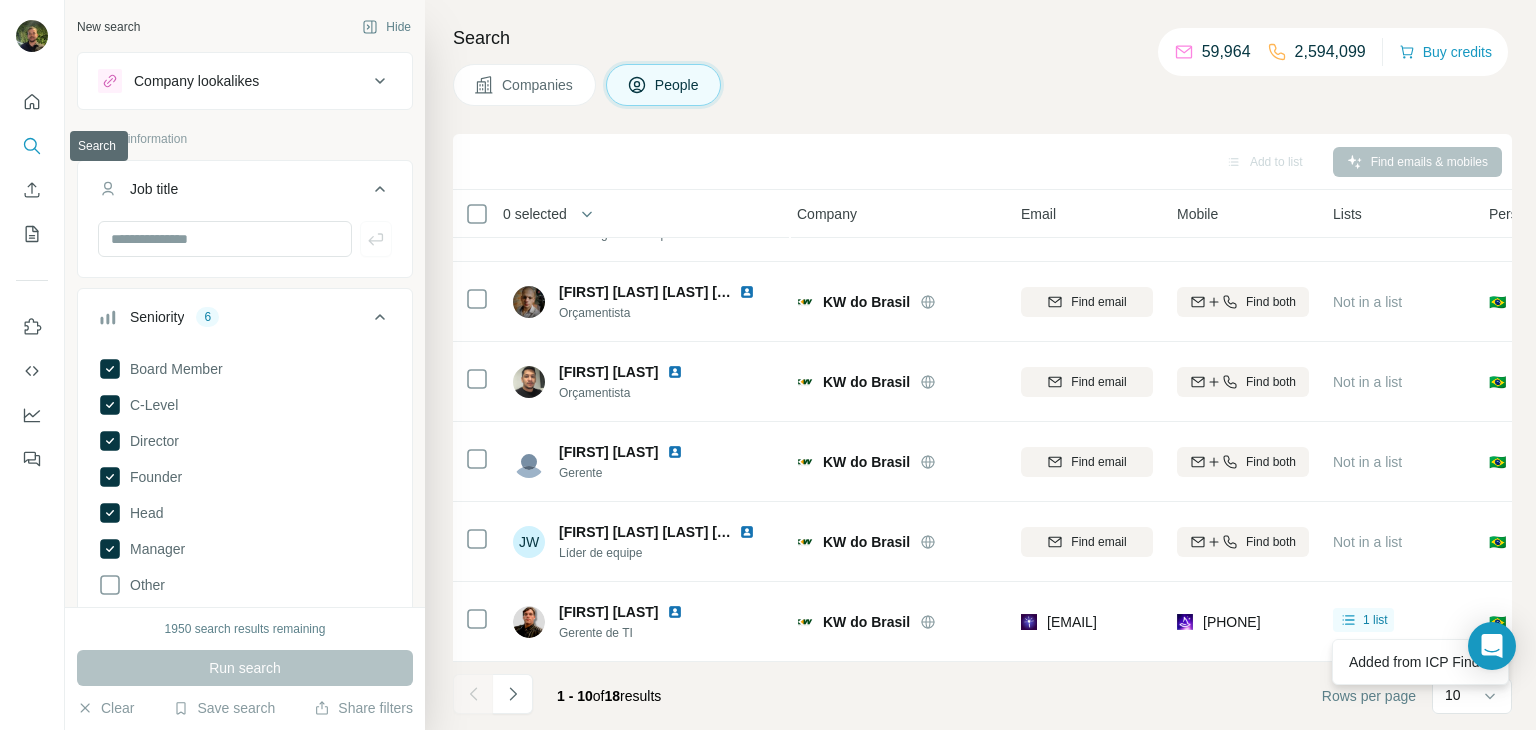 click 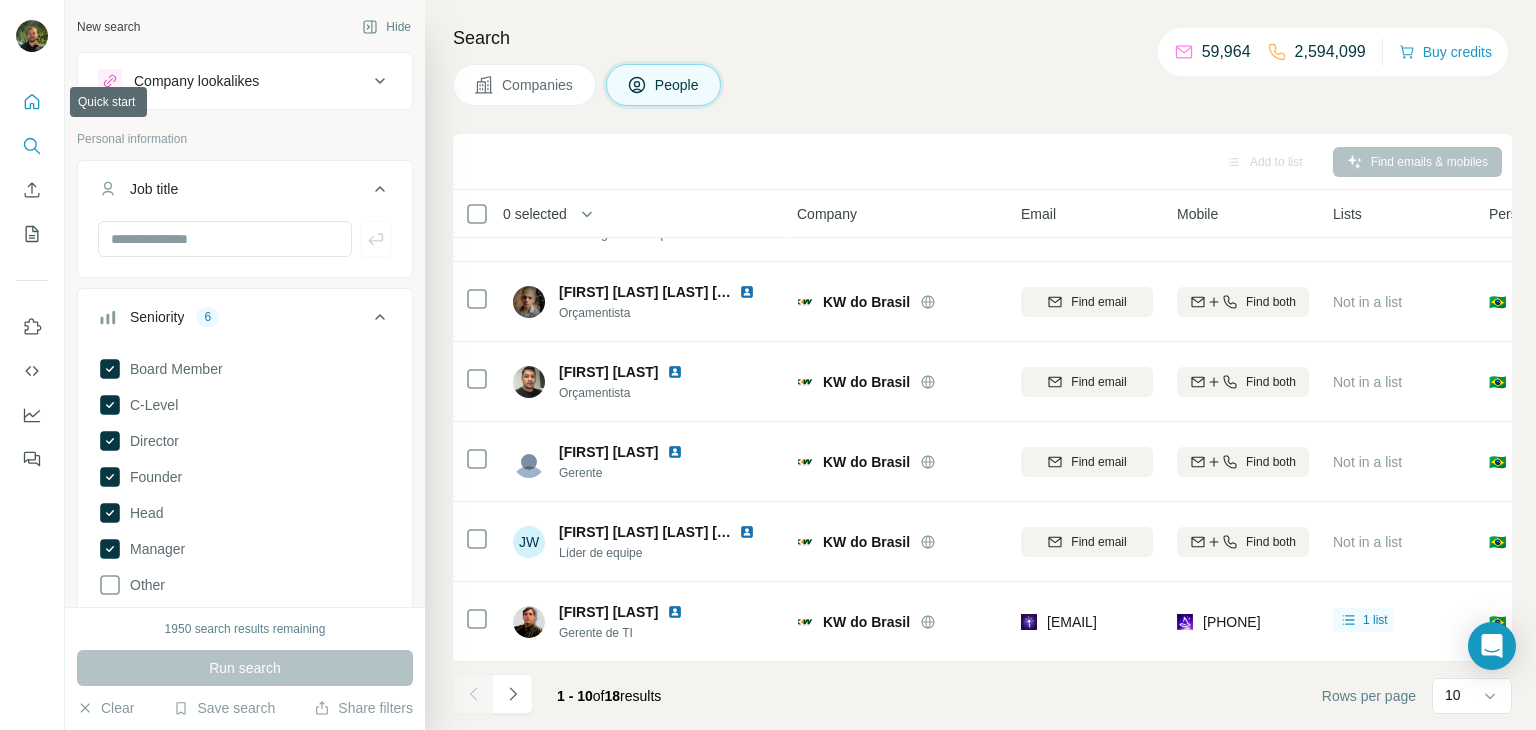 click at bounding box center (32, 102) 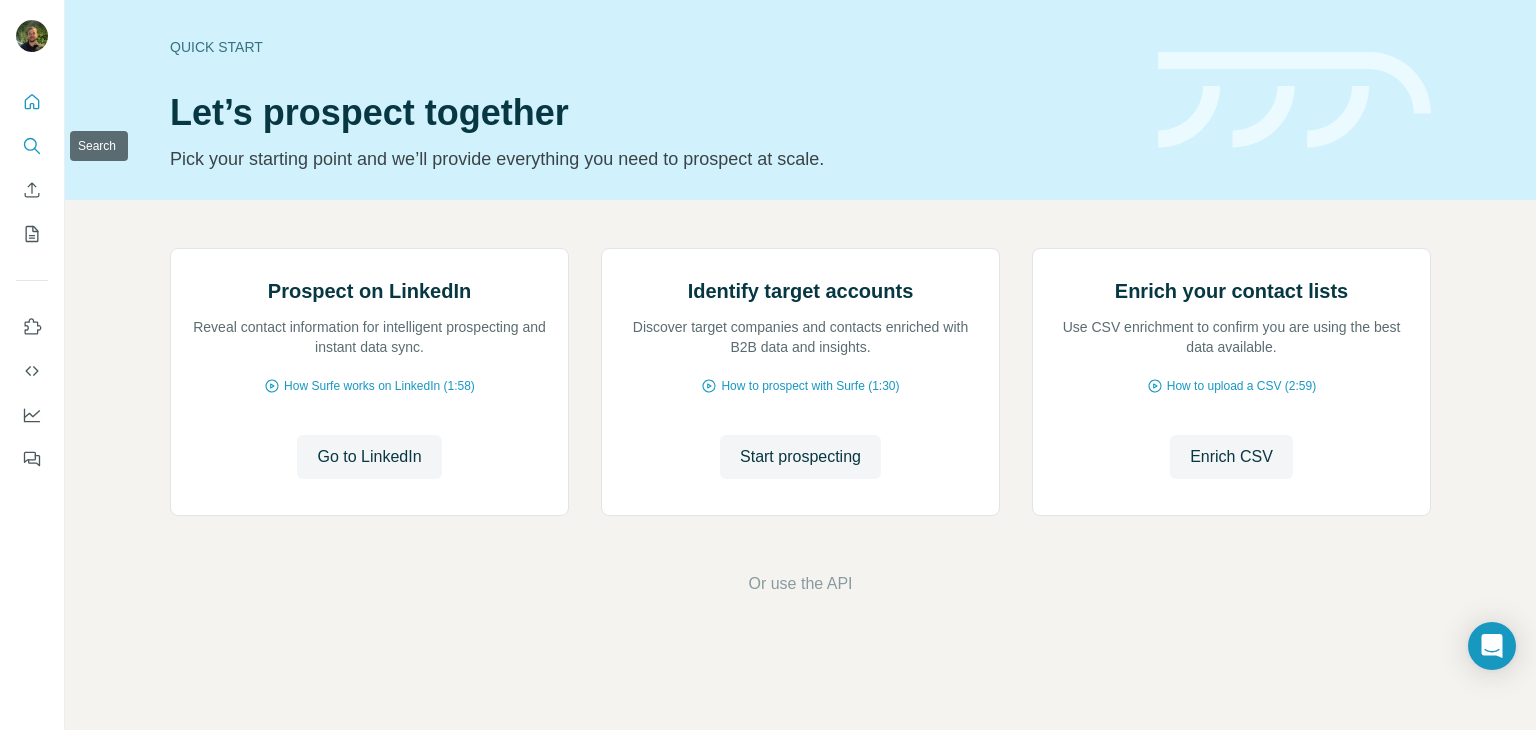 click 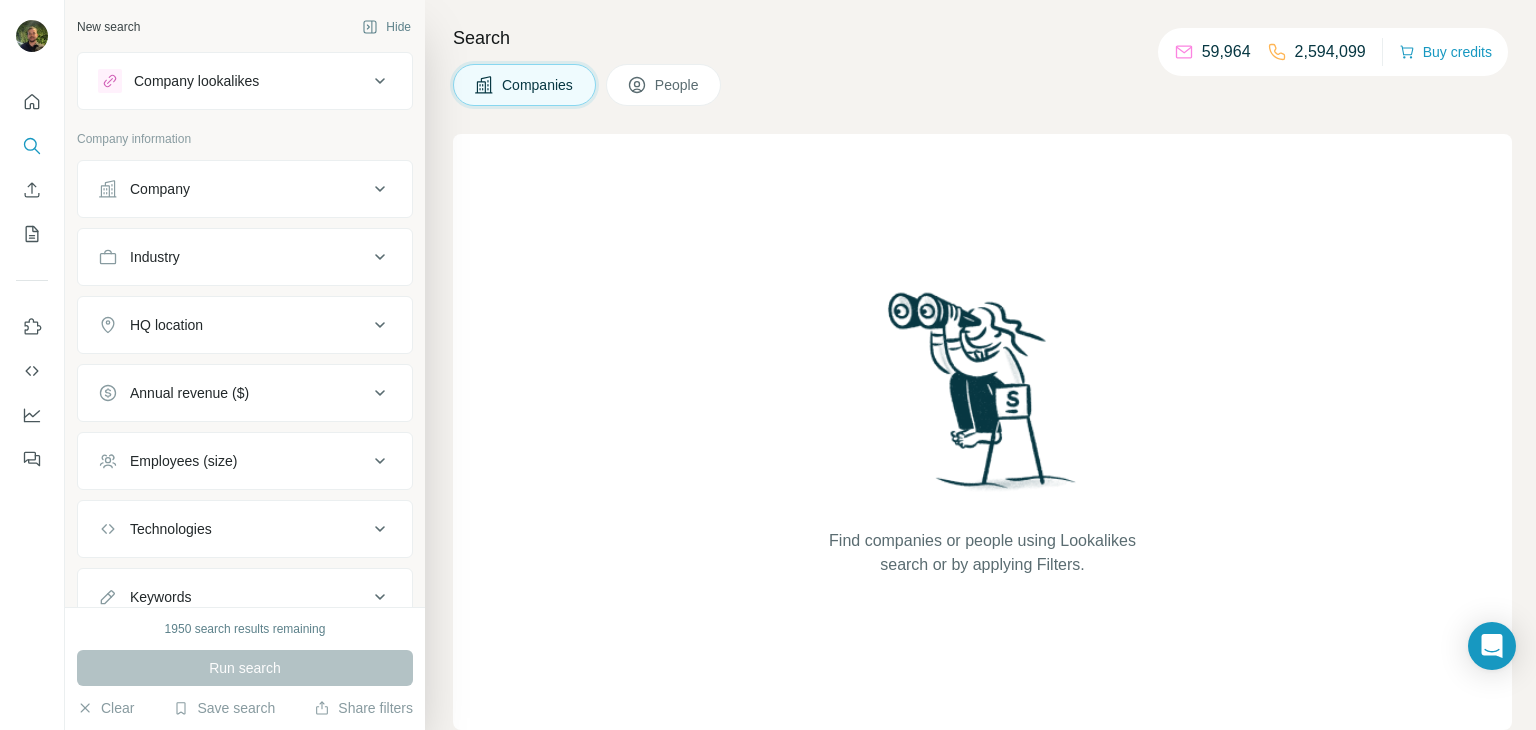 click on "Company" at bounding box center (245, 189) 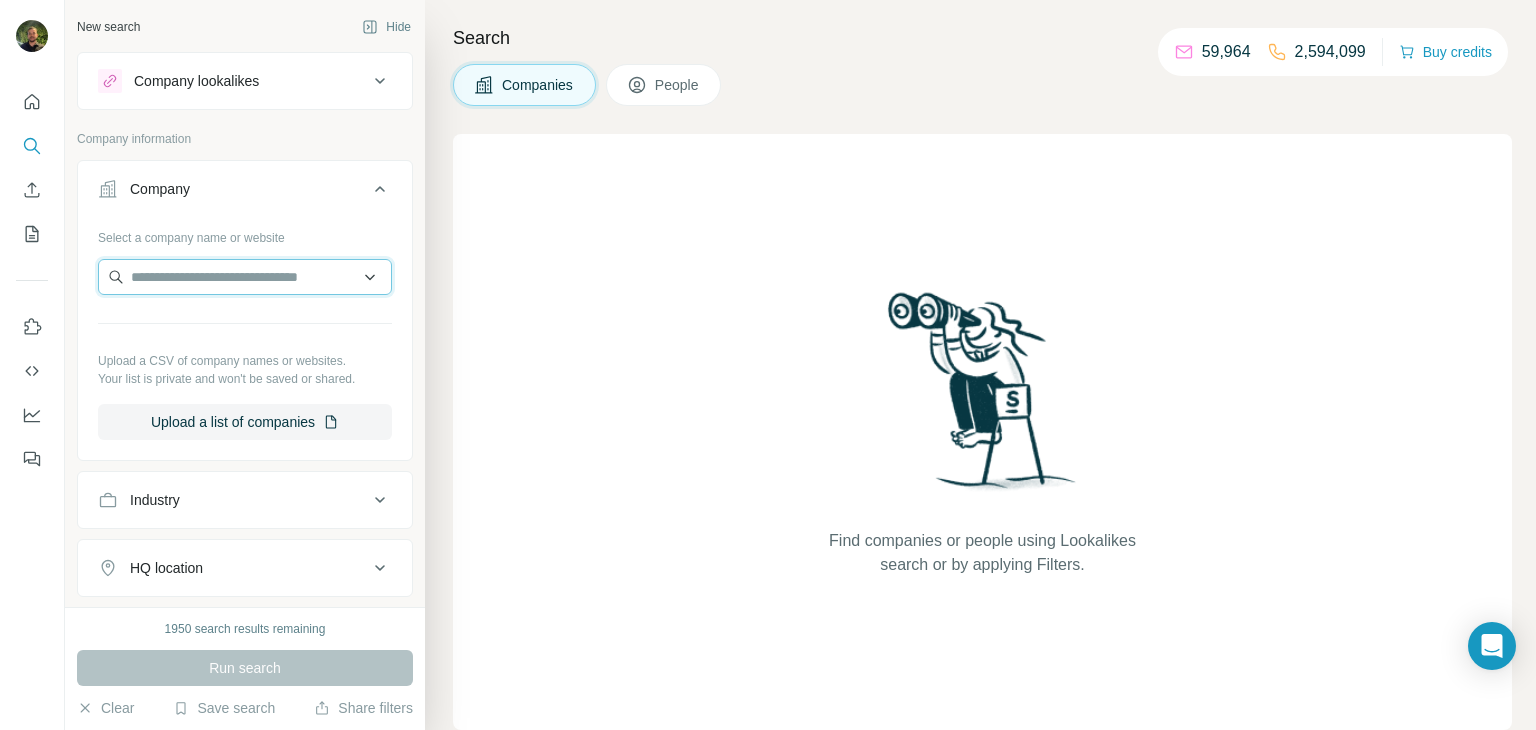 click at bounding box center [245, 277] 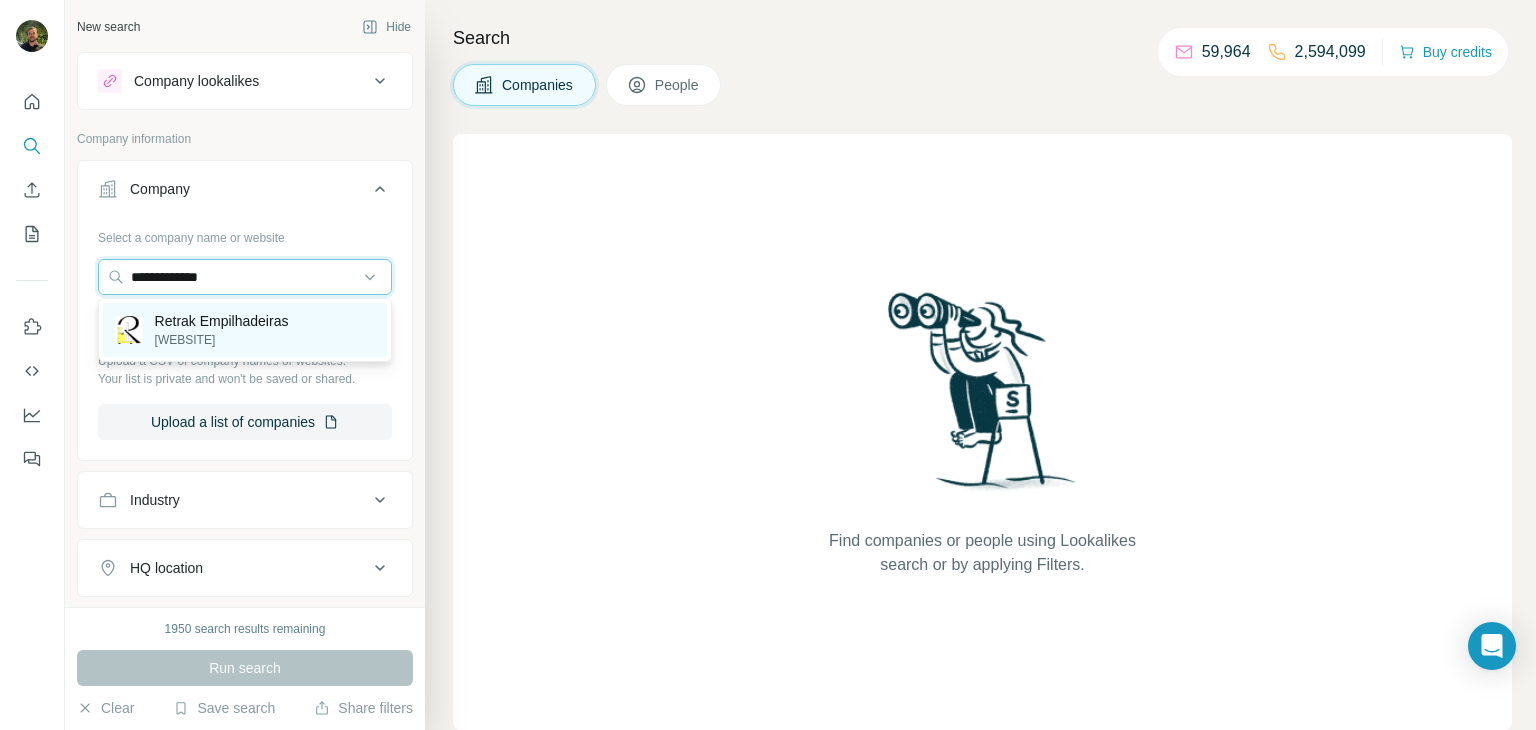 type on "**********" 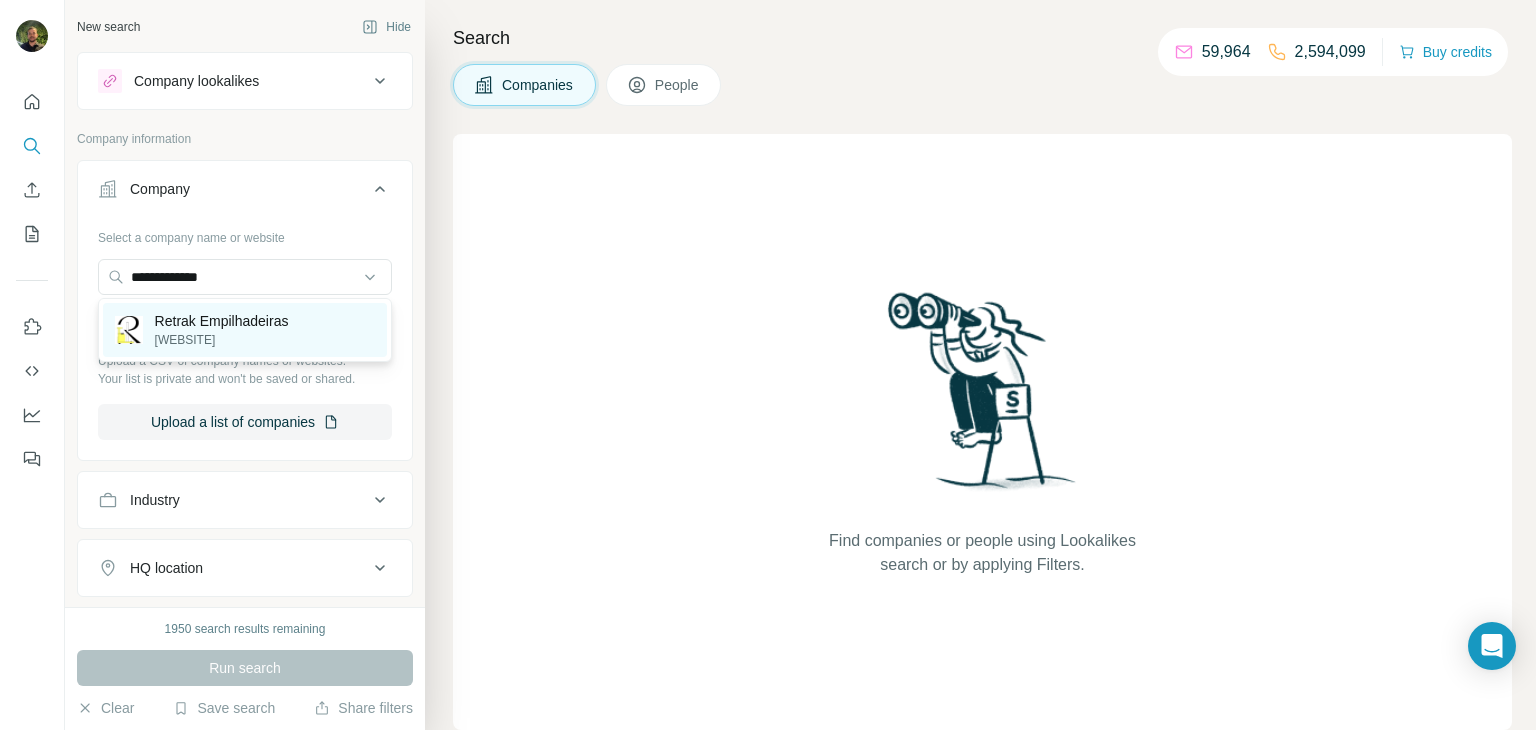 click on "Retrak Empilhadeiras" at bounding box center (222, 321) 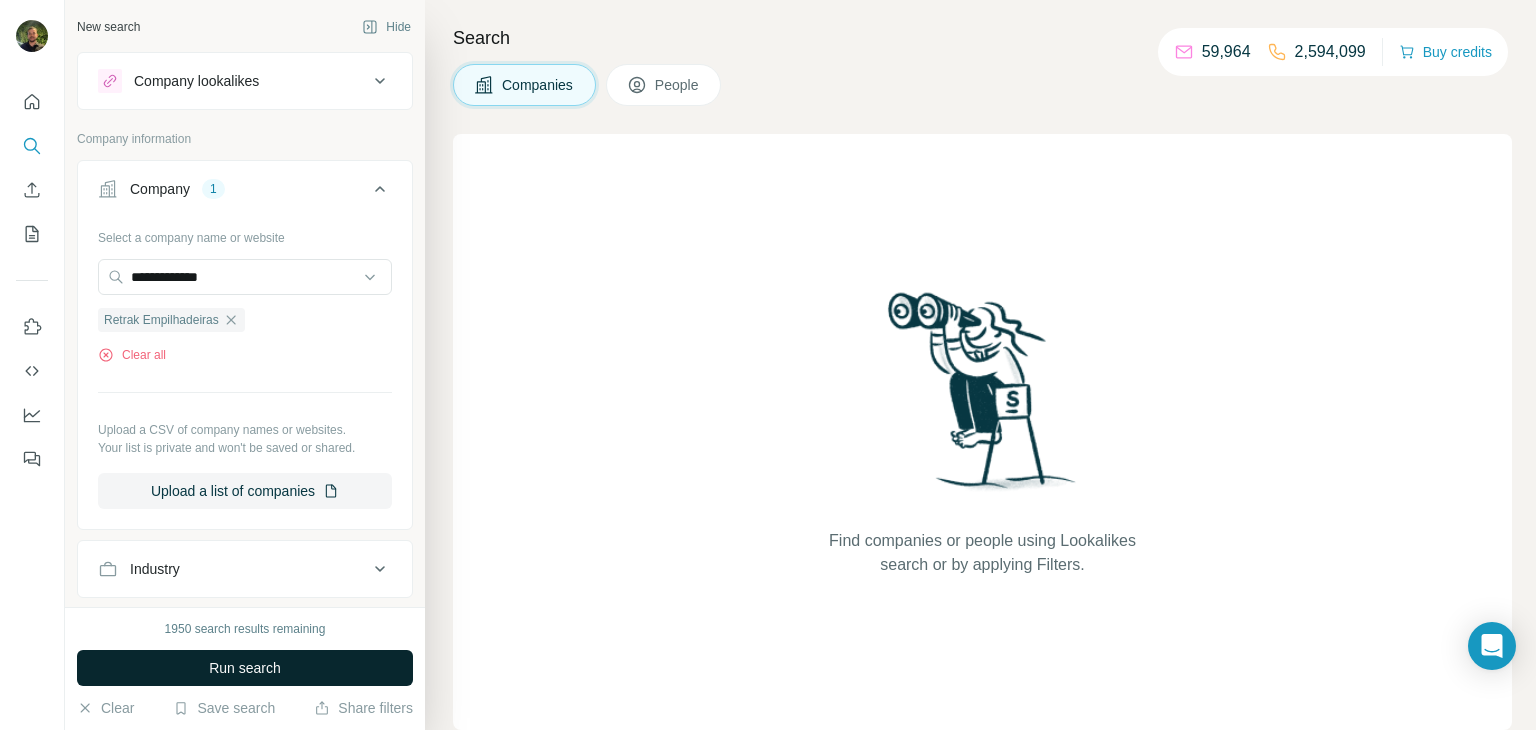 click on "Run search" at bounding box center [245, 668] 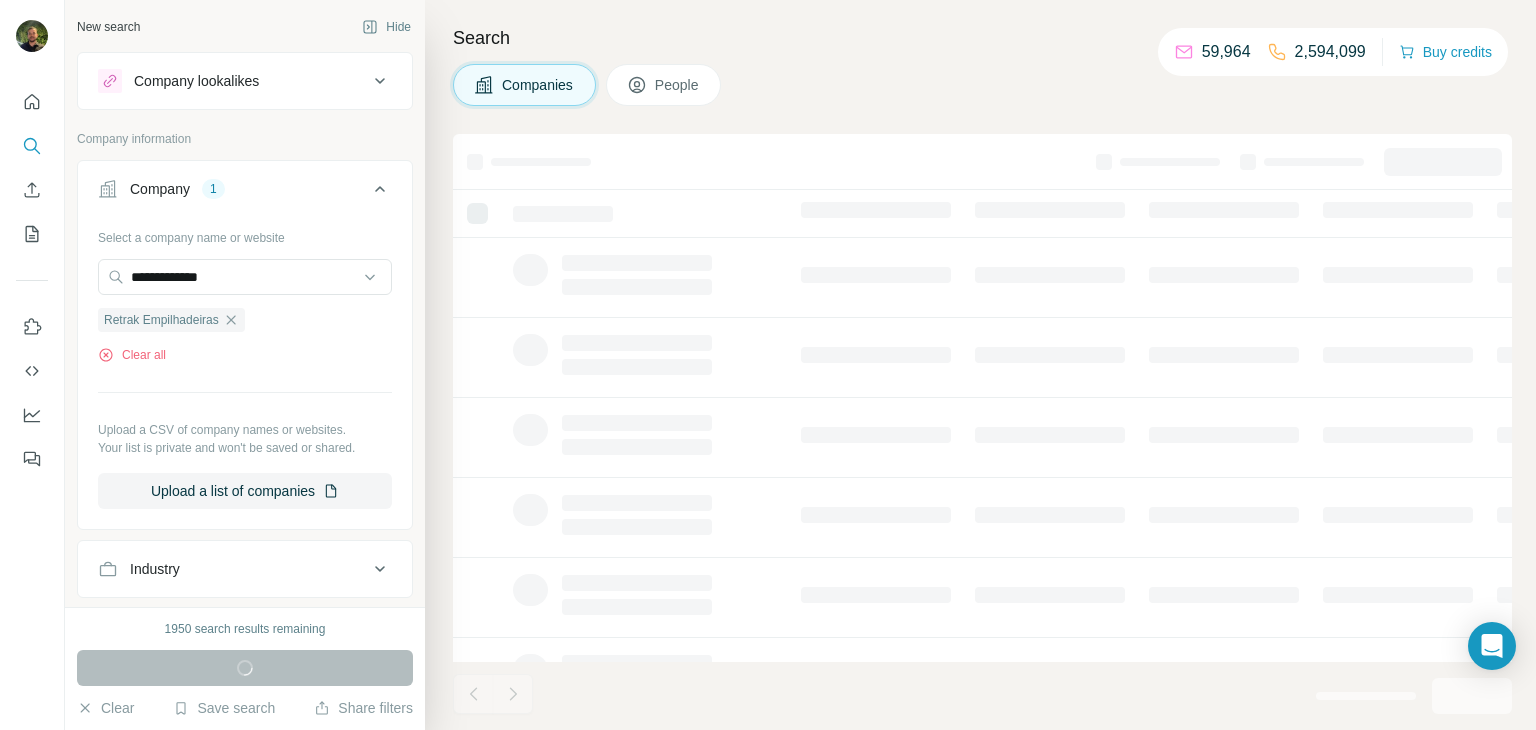 type 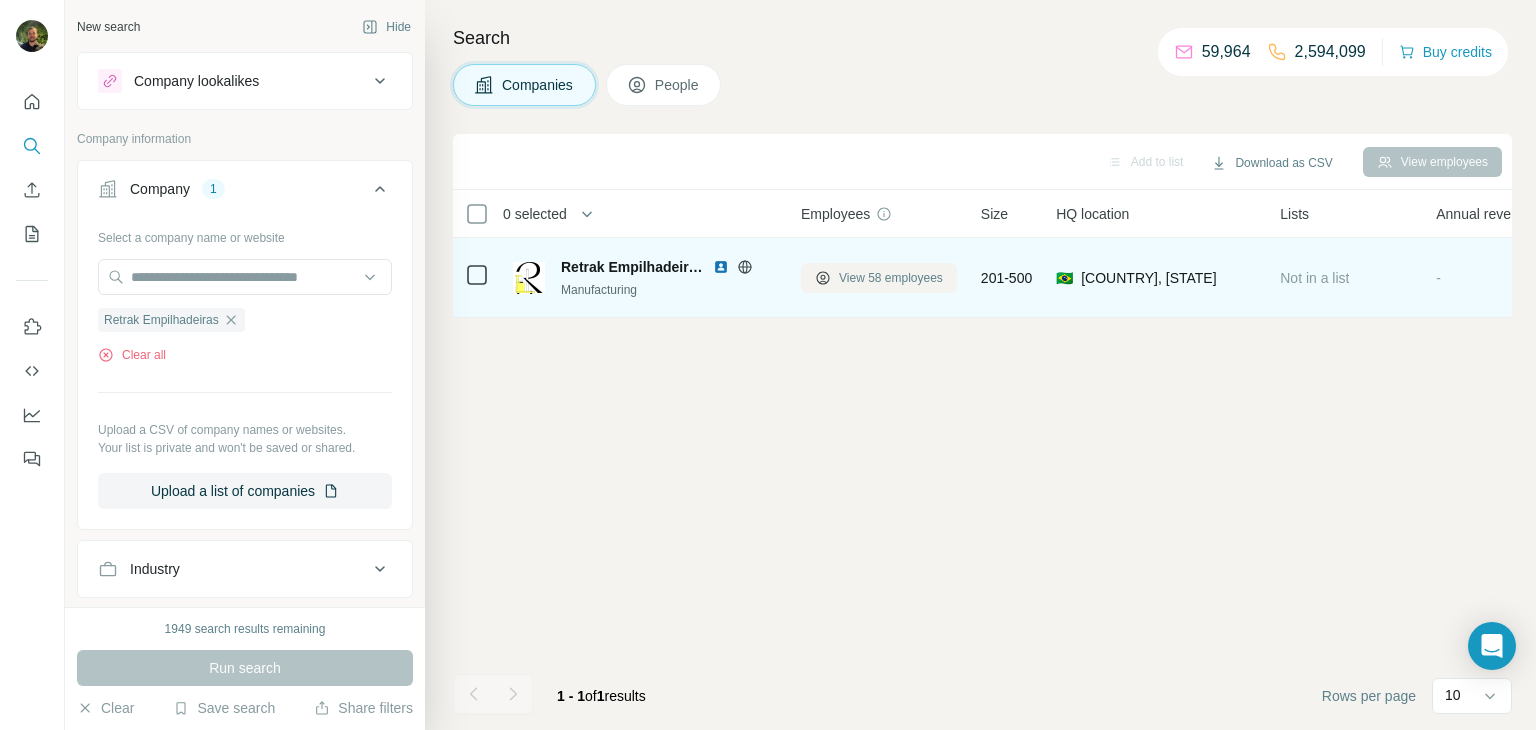 click on "View 58 employees" at bounding box center [891, 278] 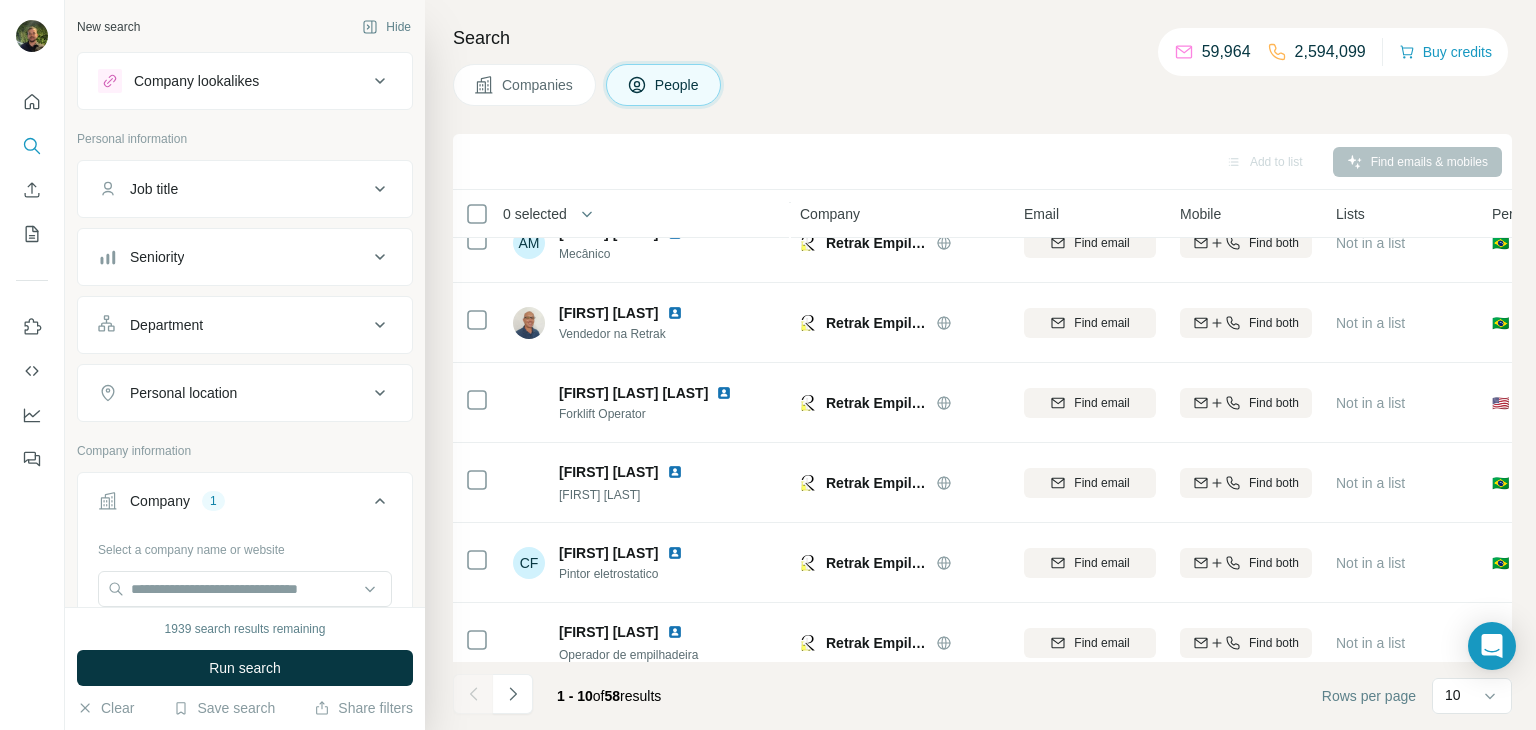 scroll, scrollTop: 376, scrollLeft: 1, axis: both 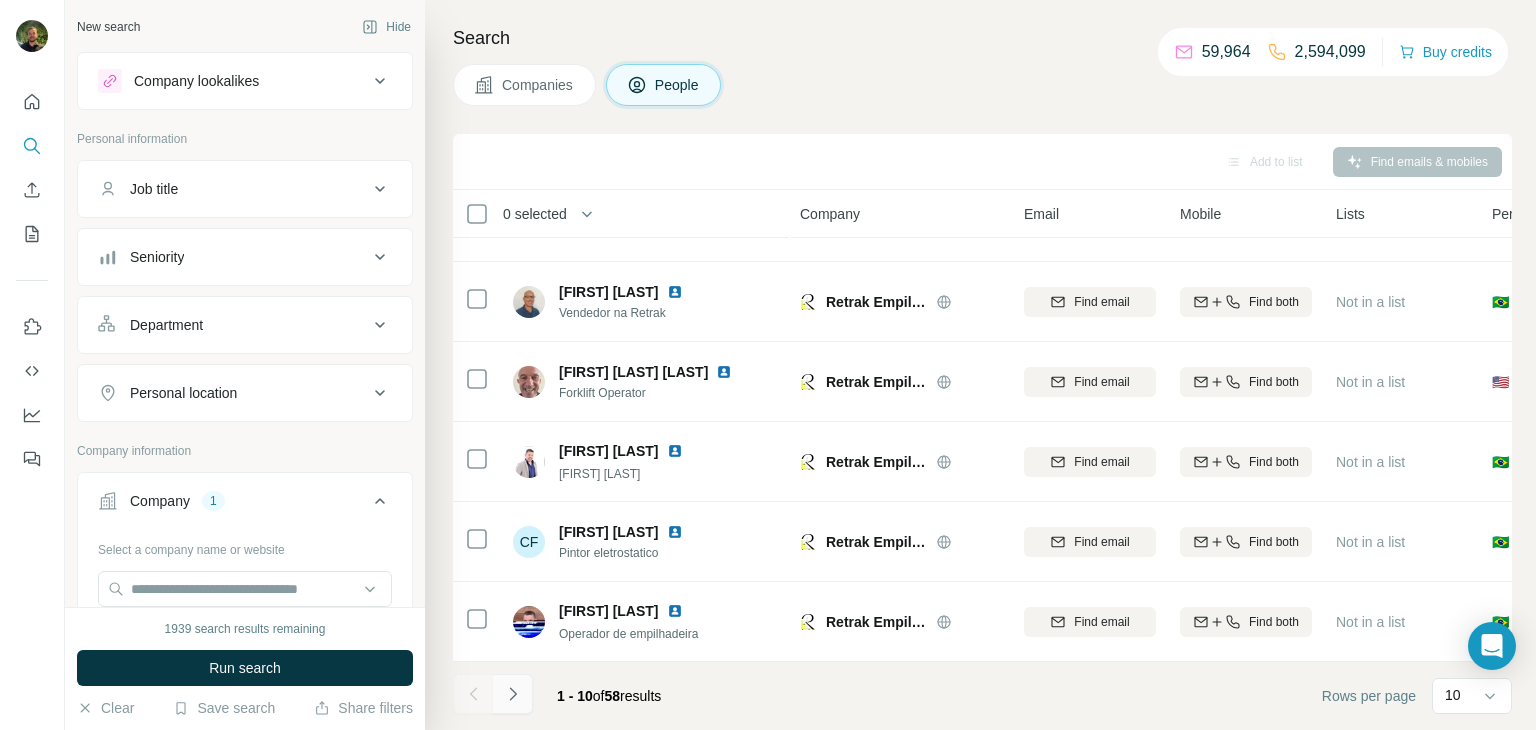 click at bounding box center (513, 694) 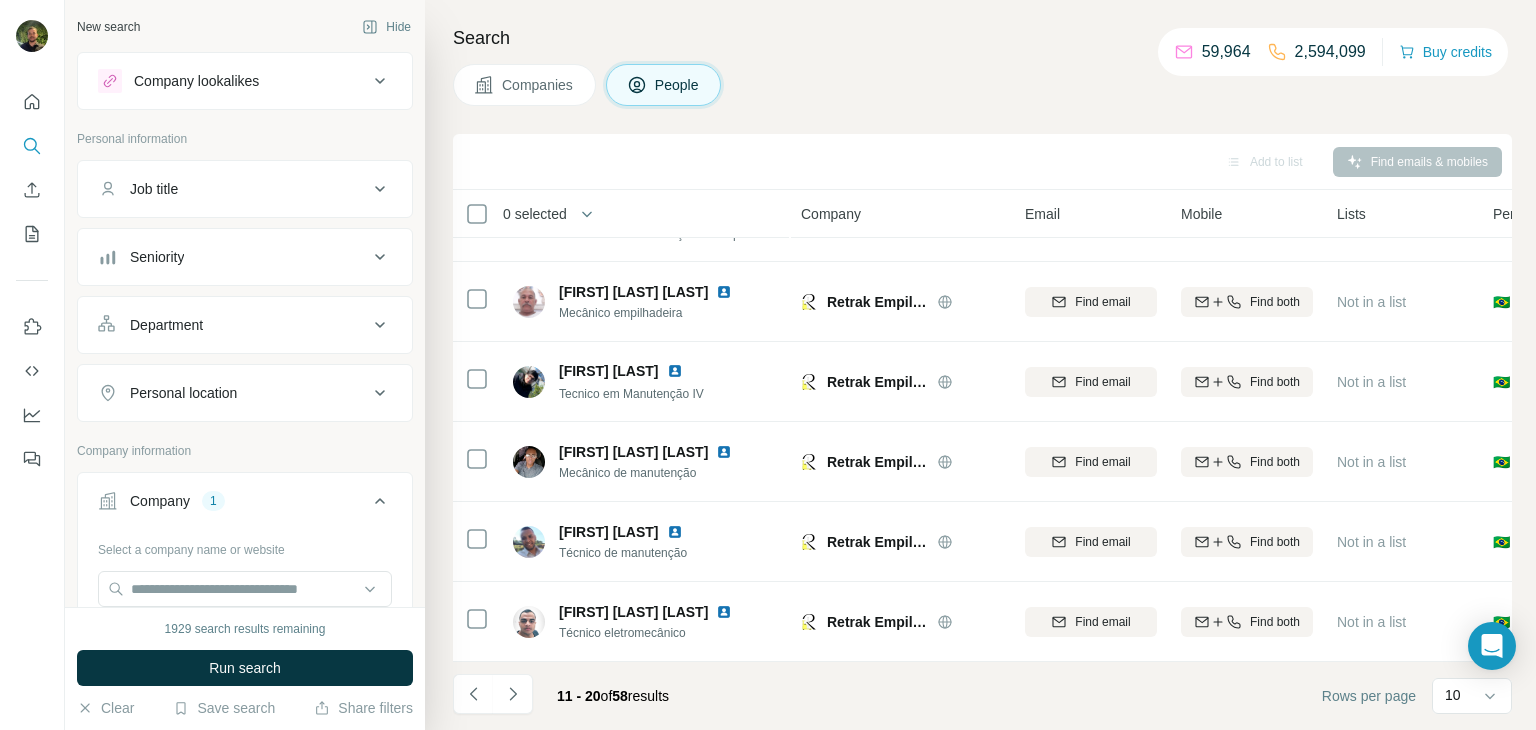 scroll, scrollTop: 376, scrollLeft: 0, axis: vertical 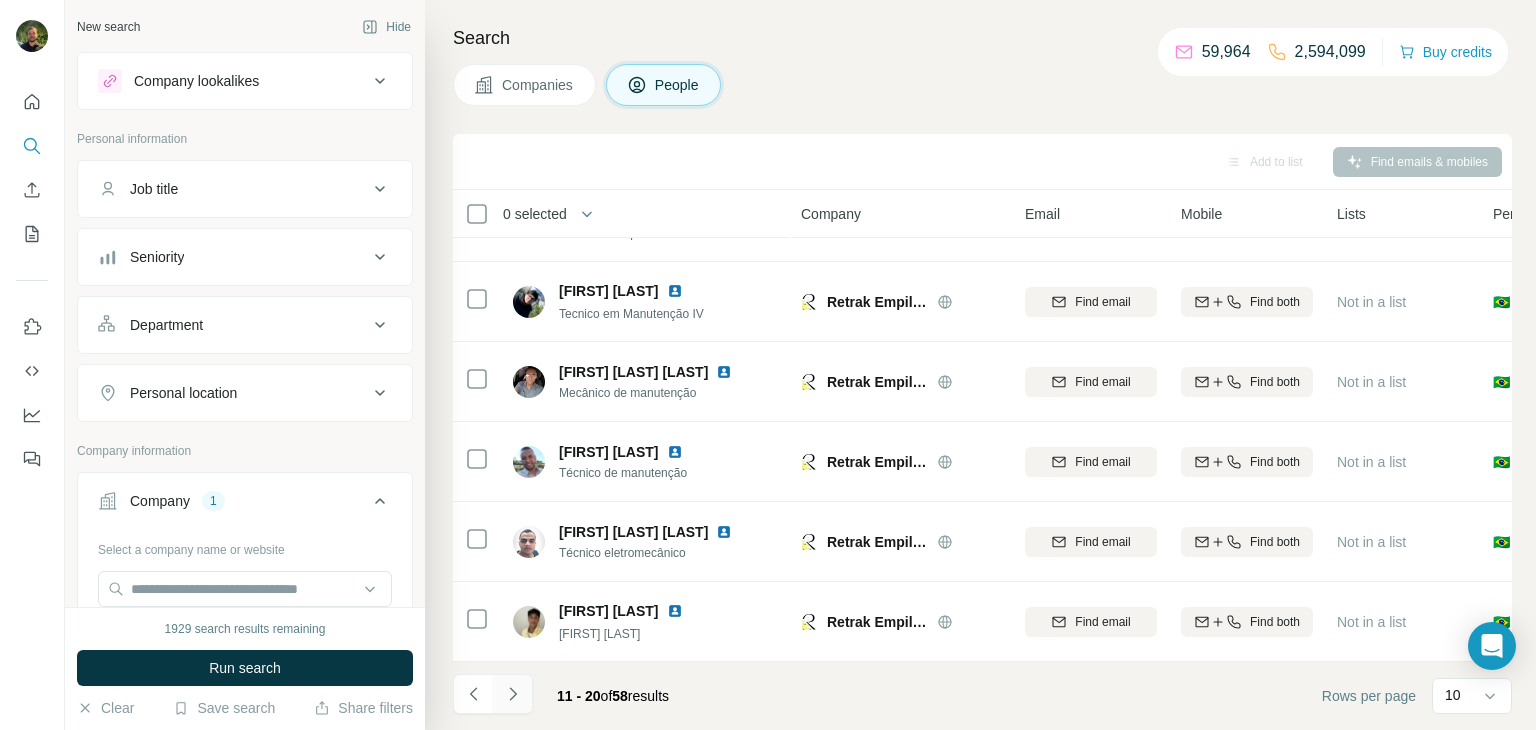 click at bounding box center [513, 694] 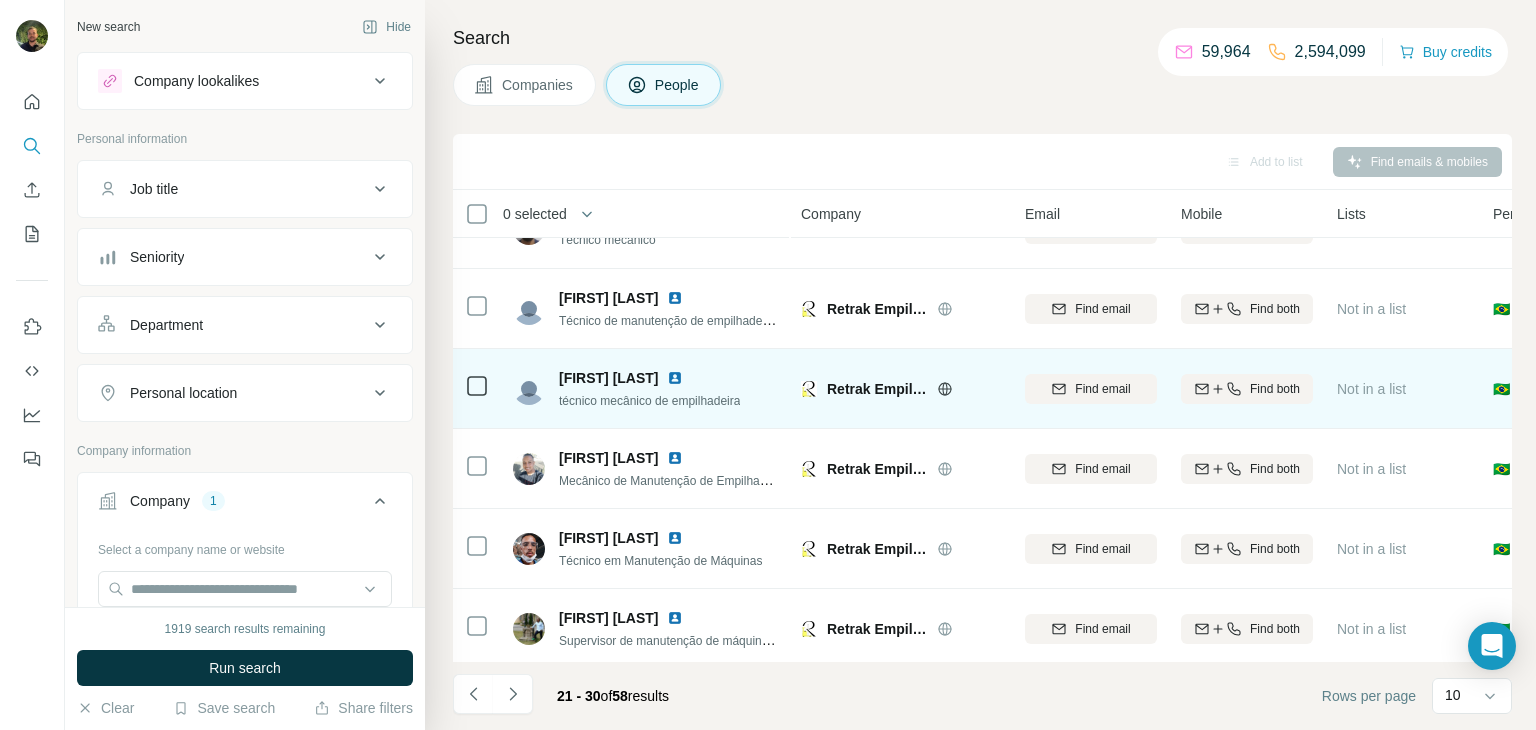 scroll, scrollTop: 376, scrollLeft: 0, axis: vertical 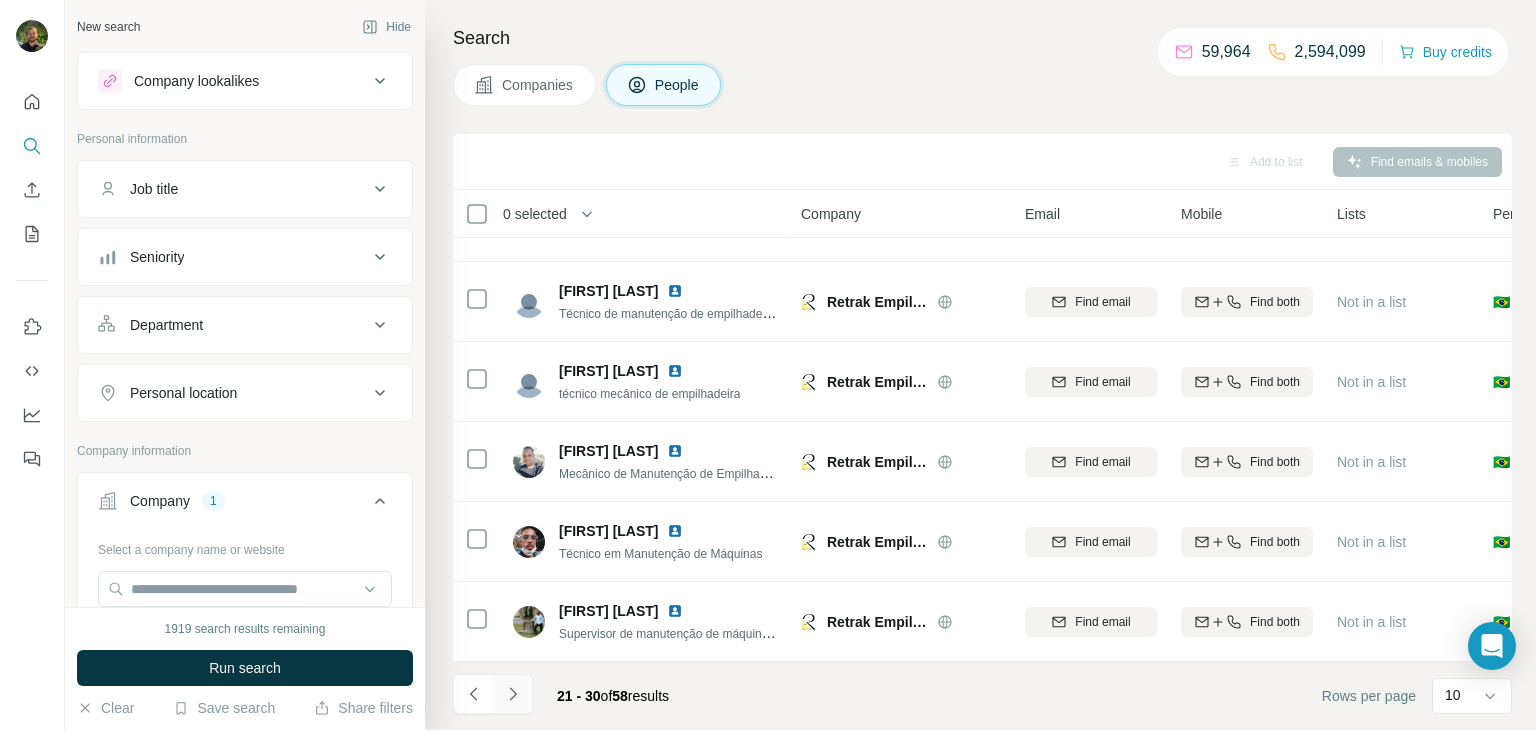 click 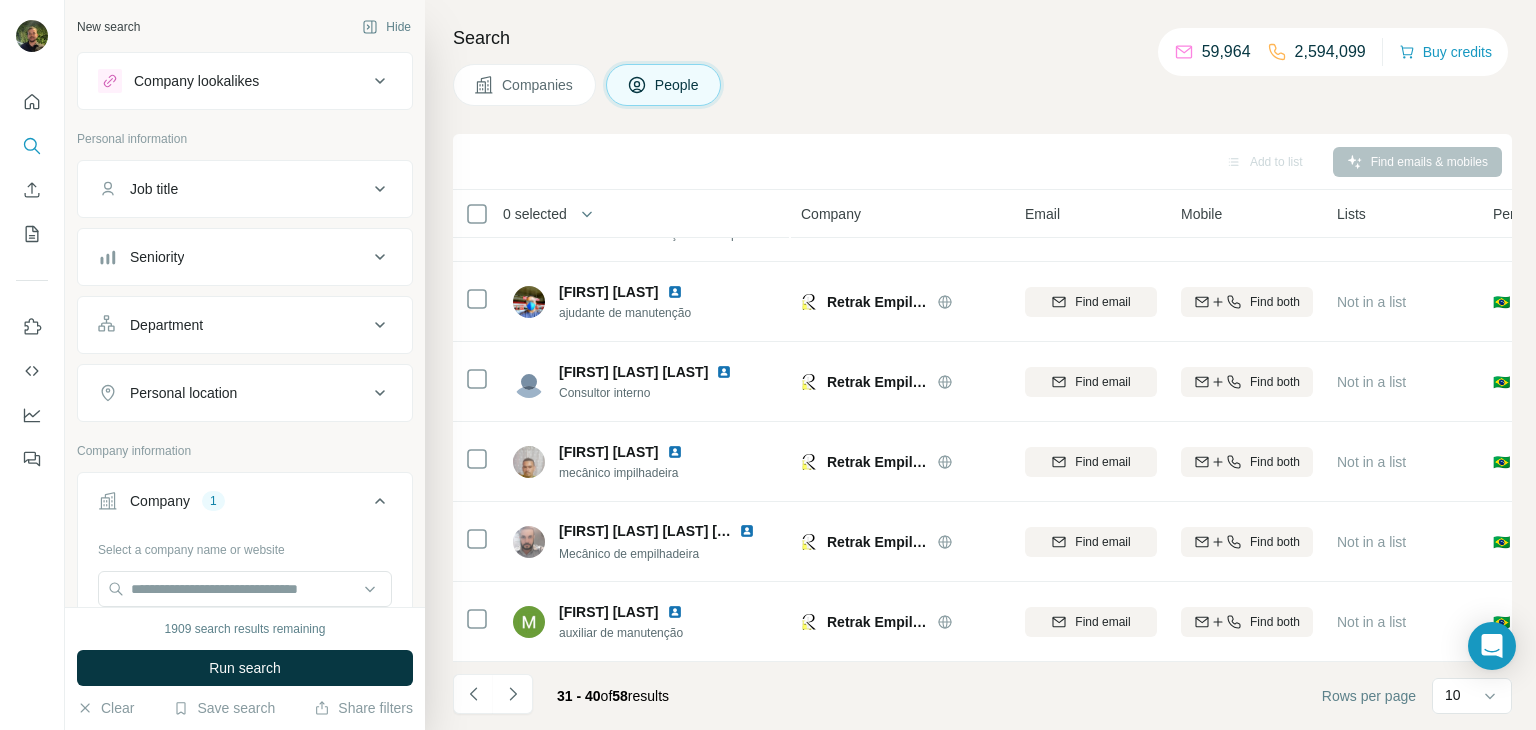 scroll, scrollTop: 376, scrollLeft: 3, axis: both 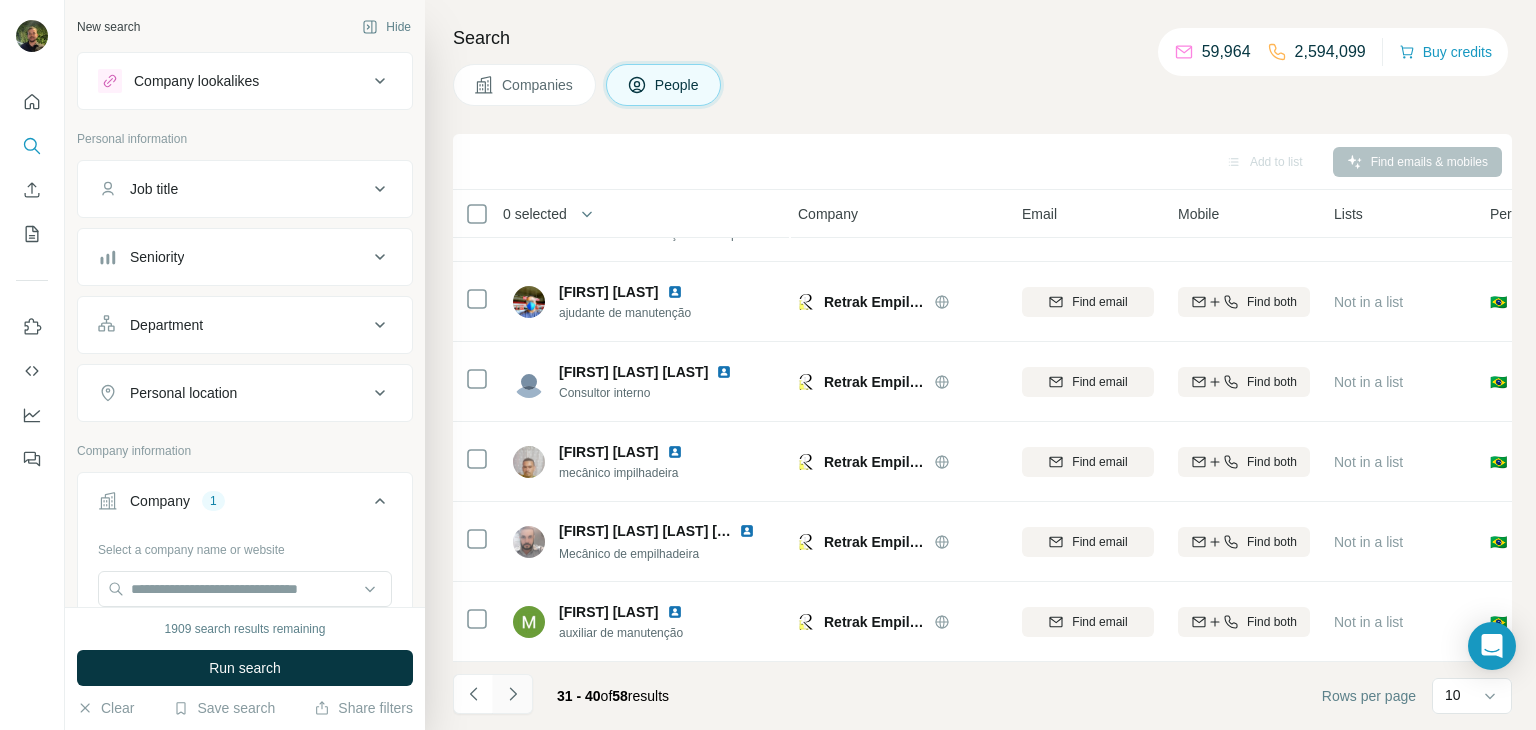click 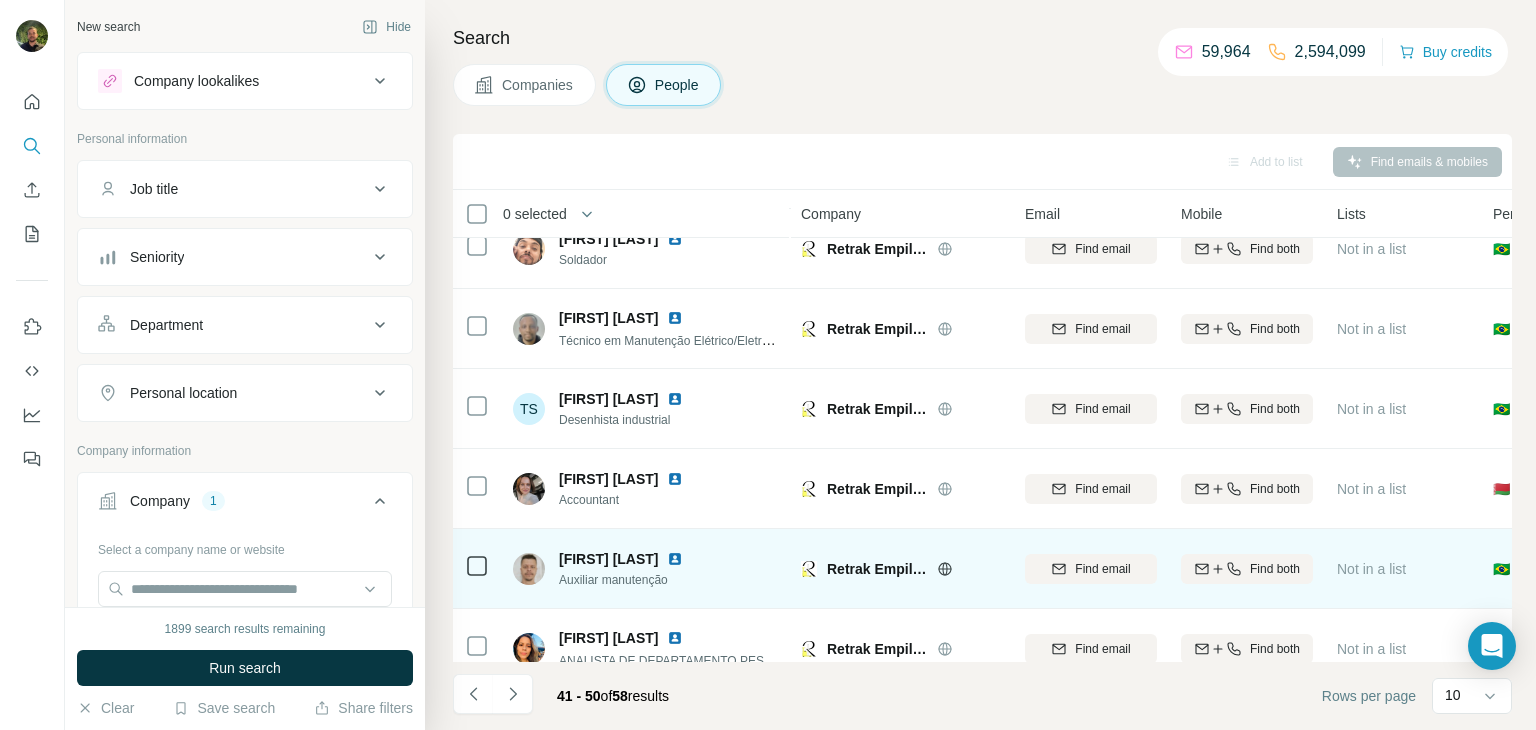 scroll, scrollTop: 376, scrollLeft: 0, axis: vertical 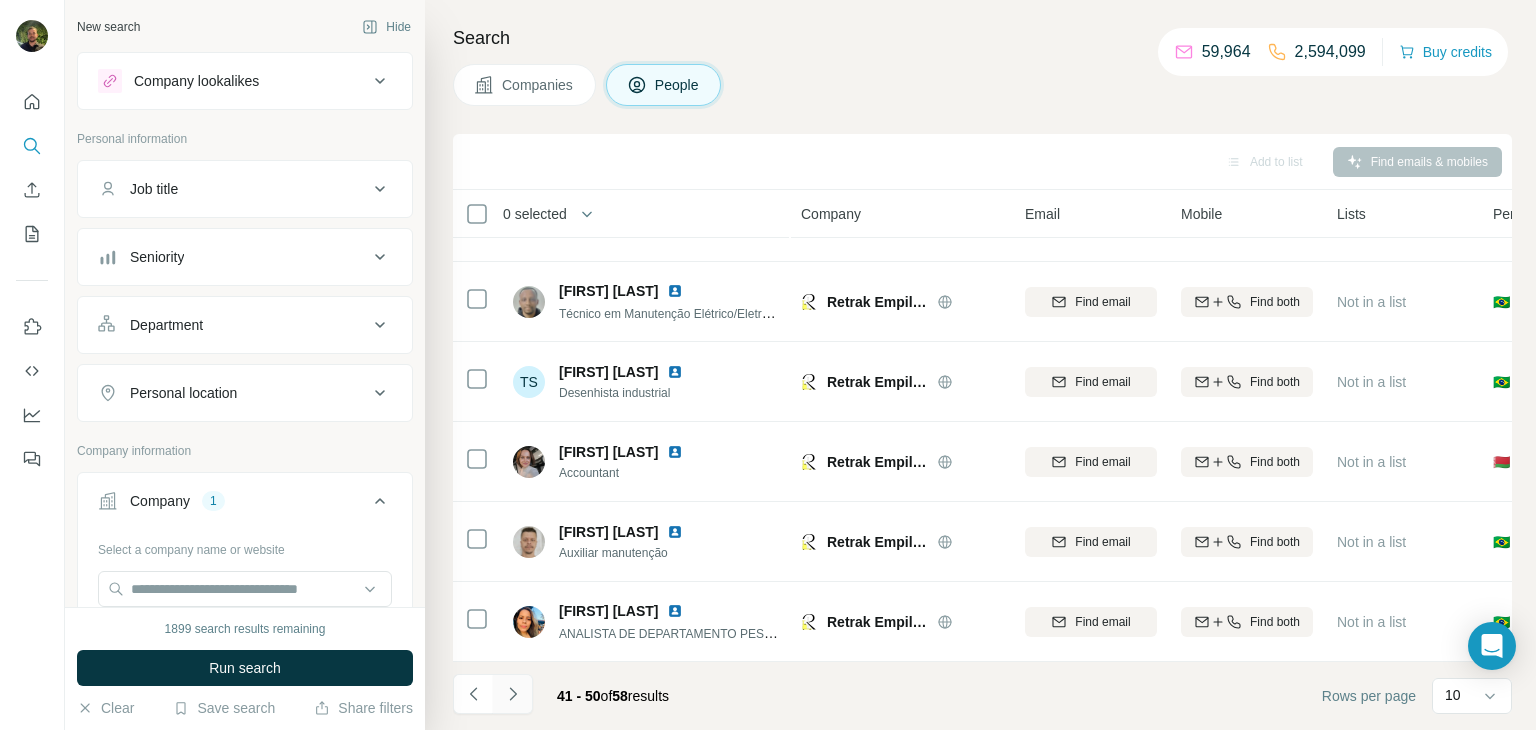 click 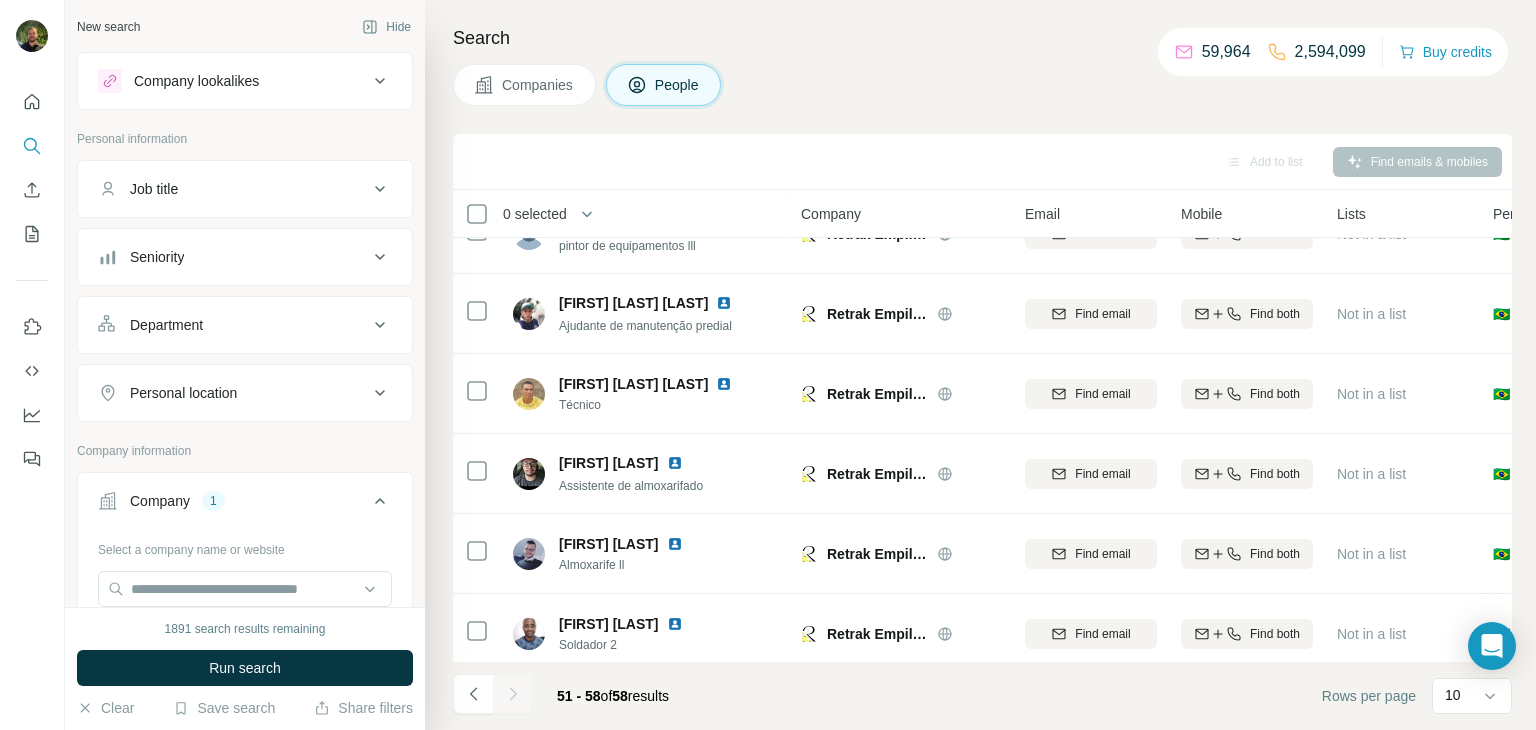 scroll, scrollTop: 216, scrollLeft: 0, axis: vertical 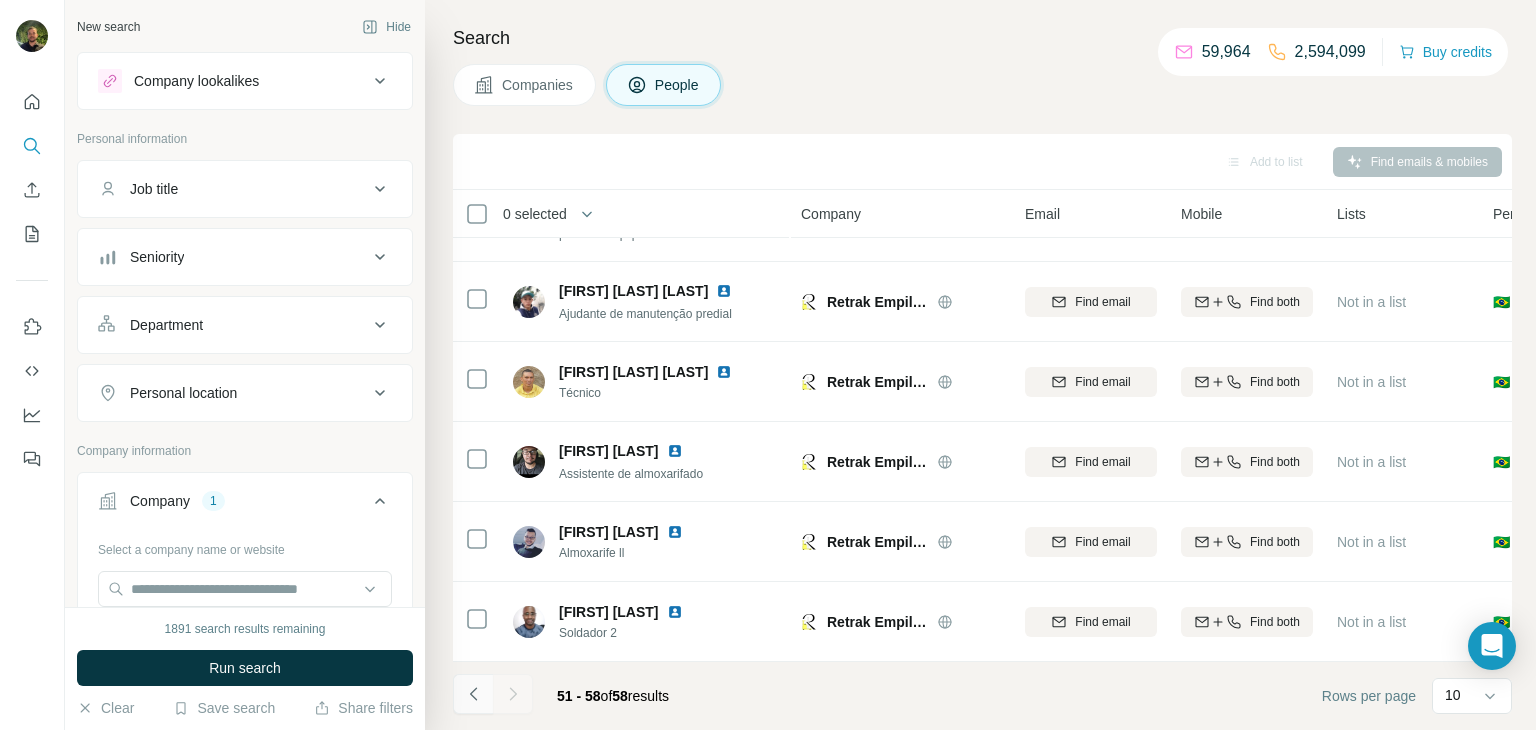 click 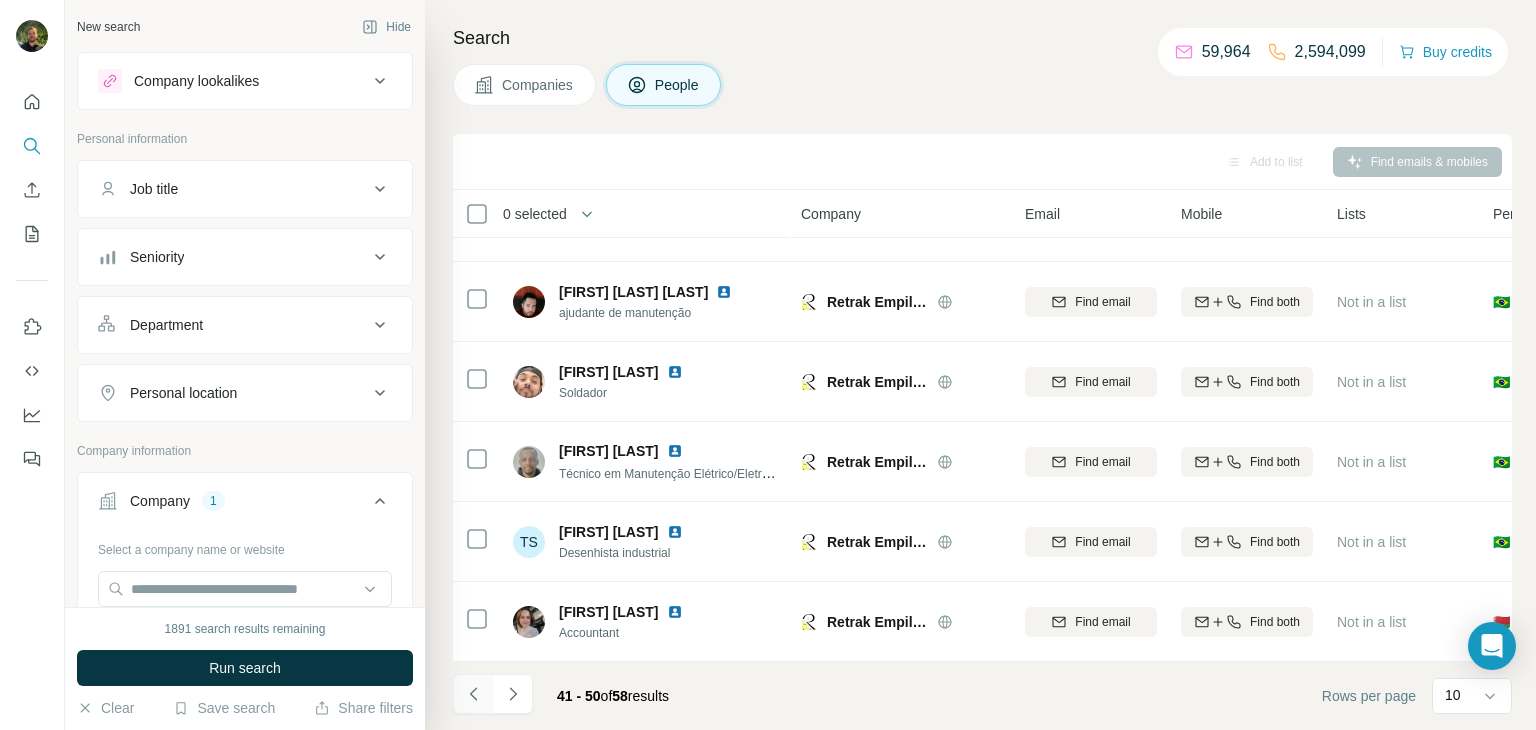 click 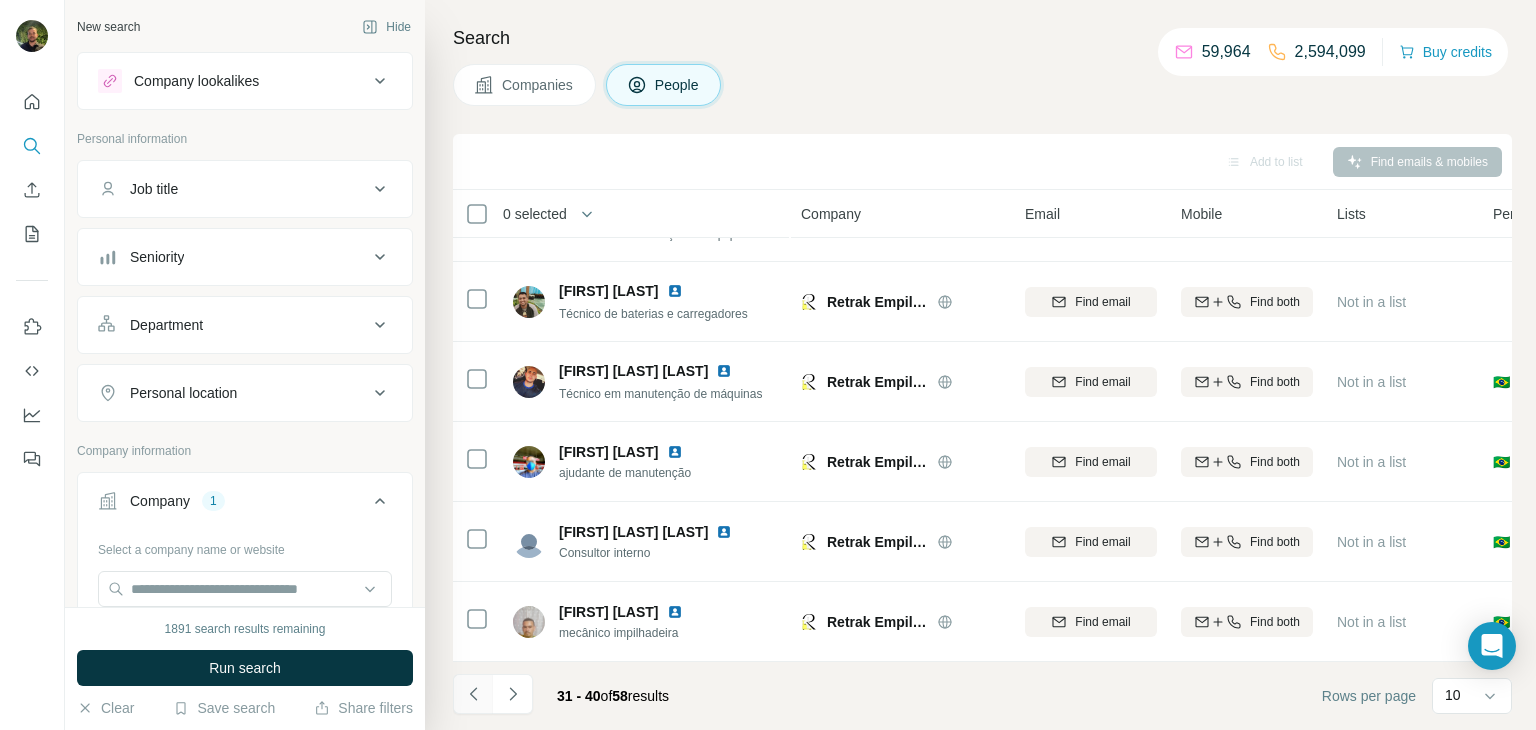 click 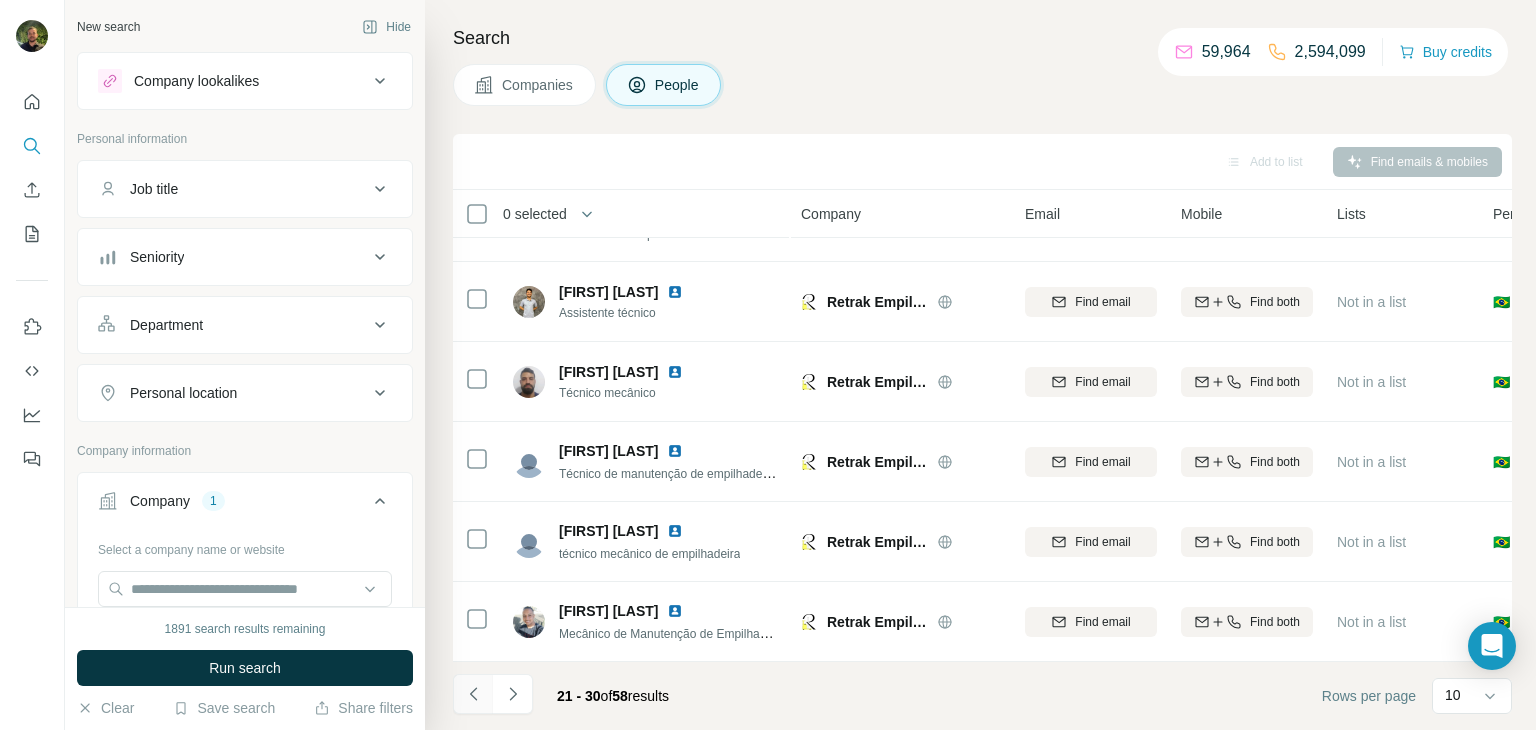 click 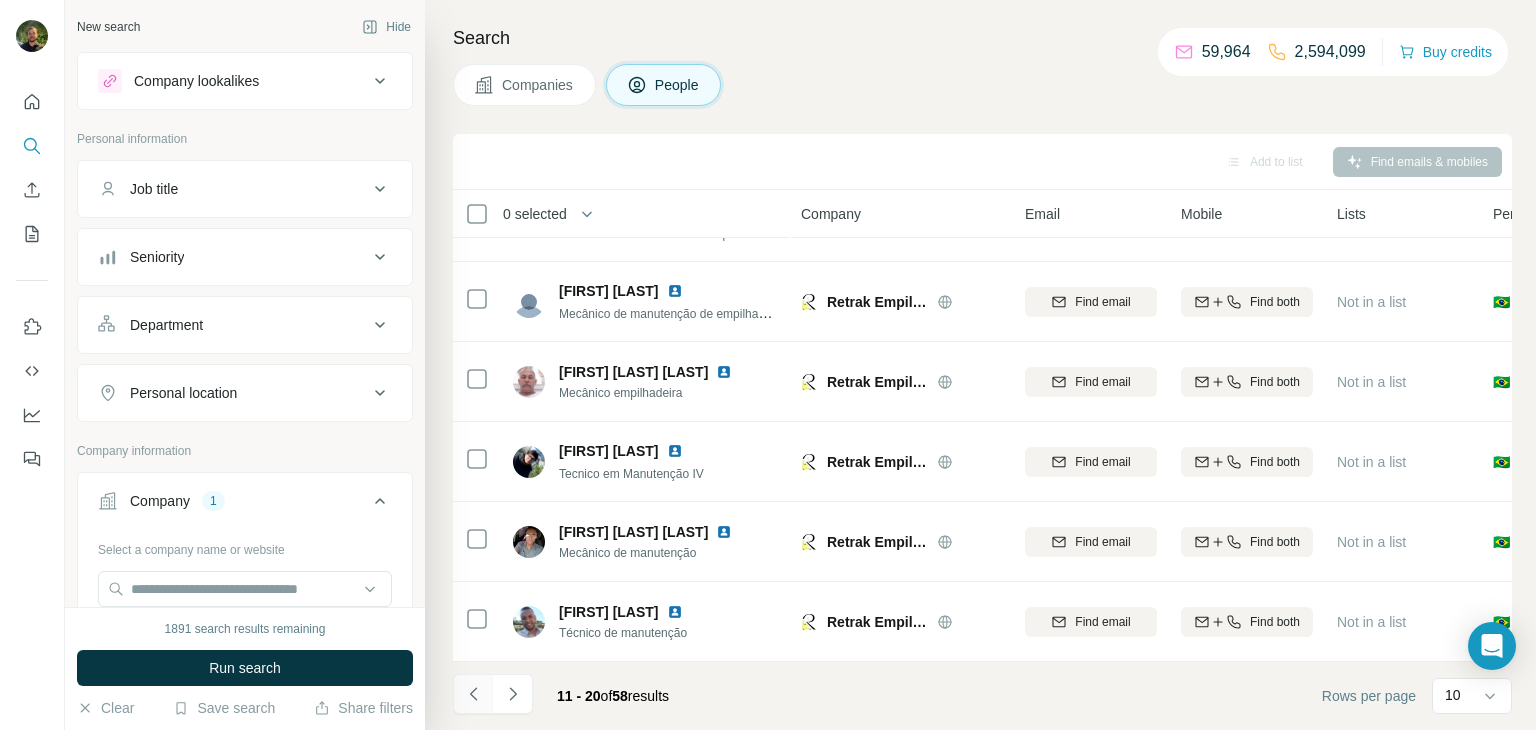 click 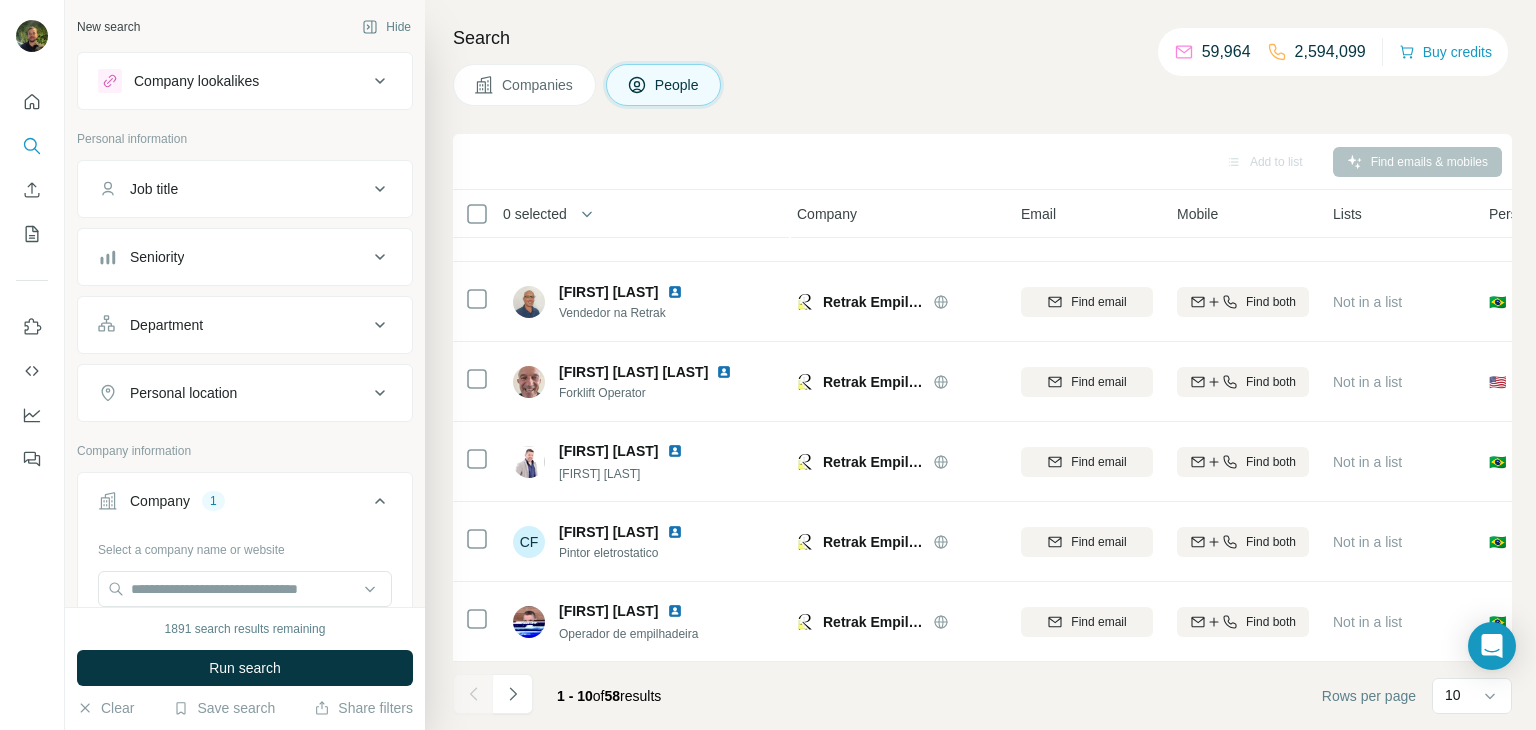 scroll, scrollTop: 376, scrollLeft: 6, axis: both 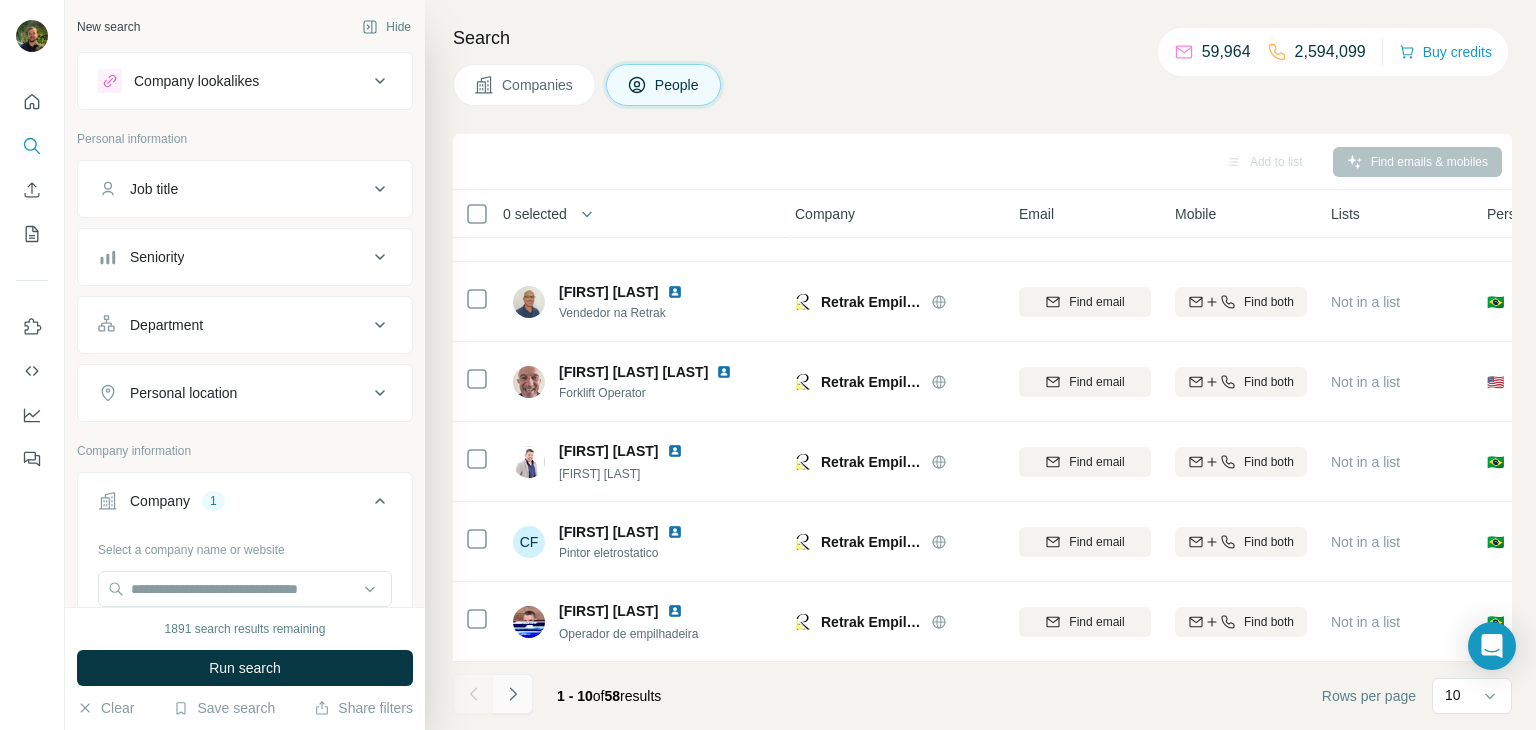 click 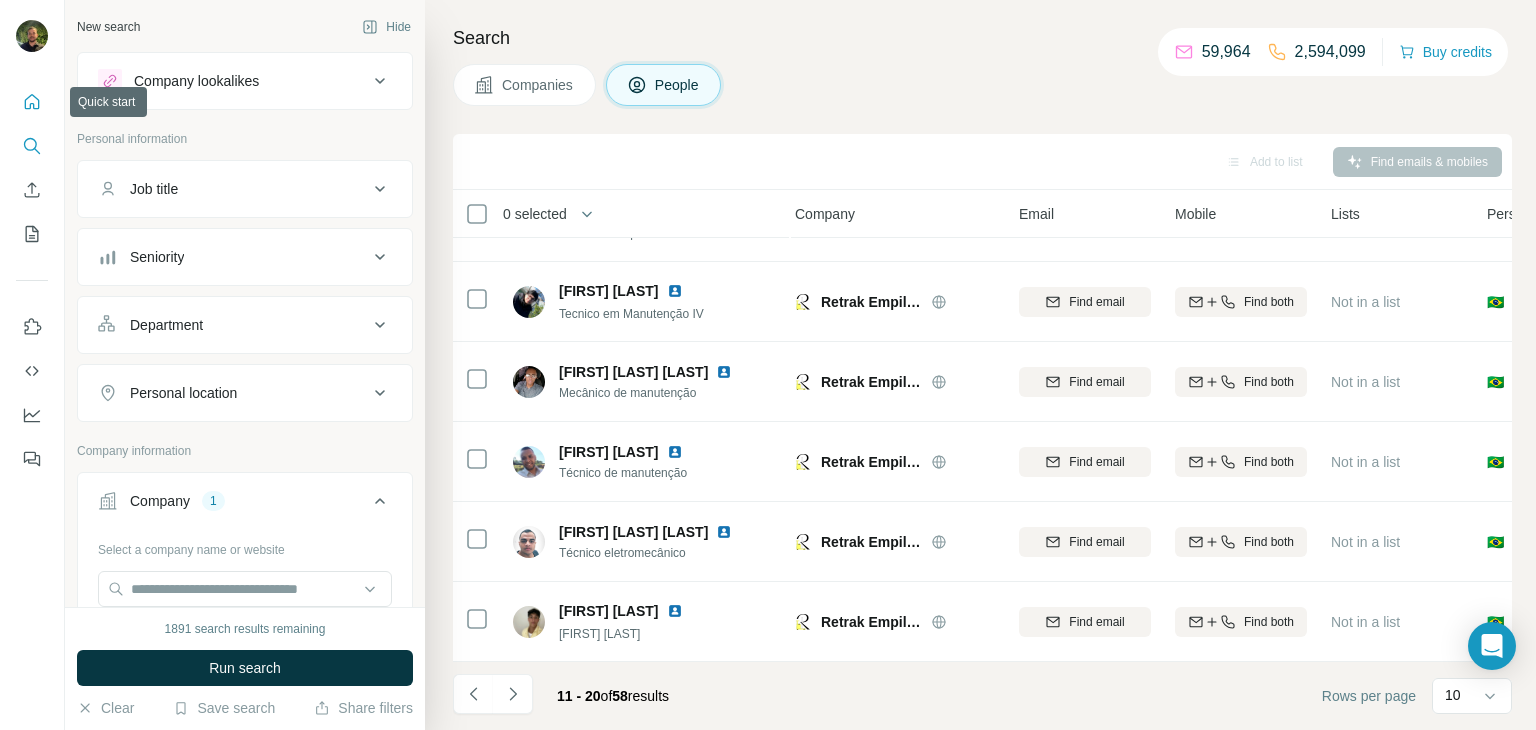 click at bounding box center (32, 102) 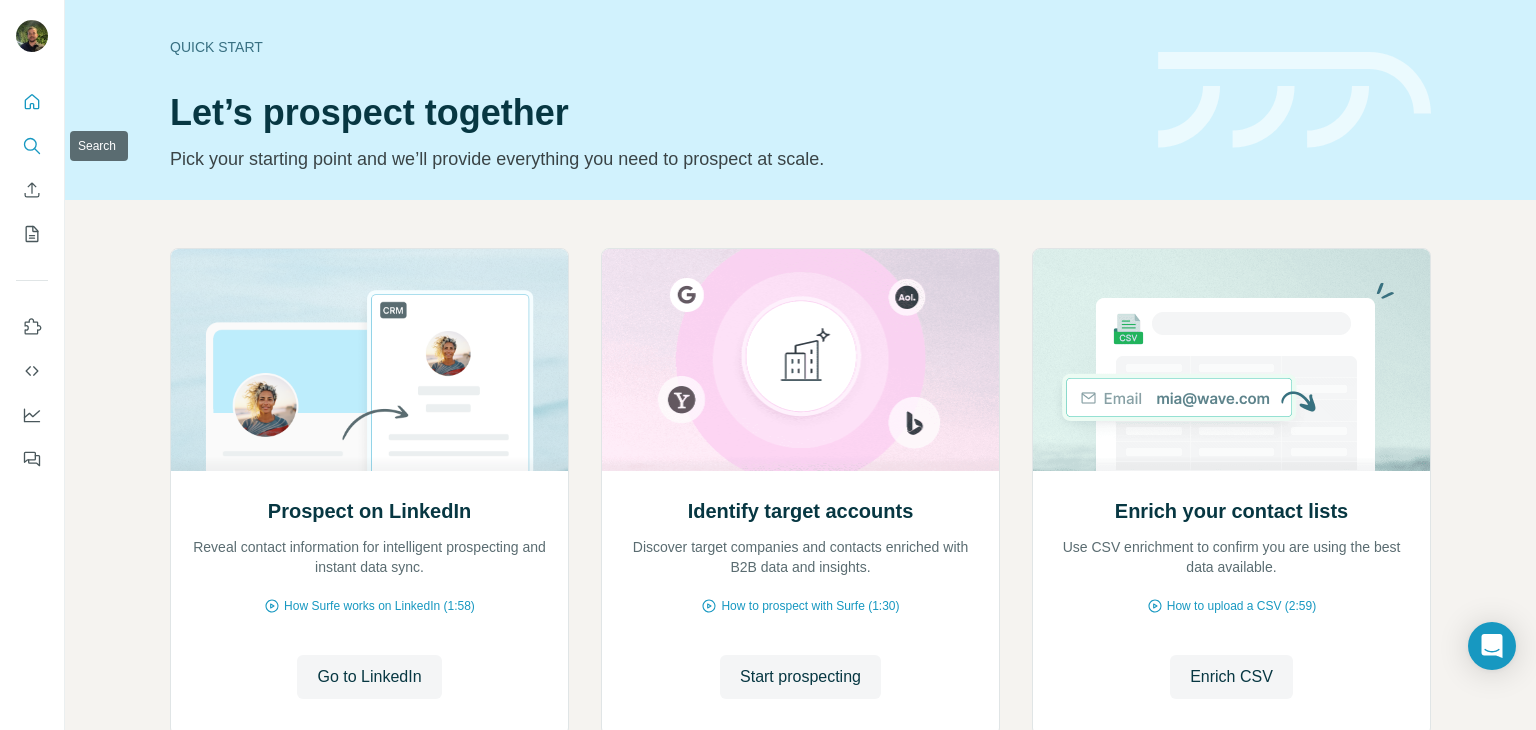 click 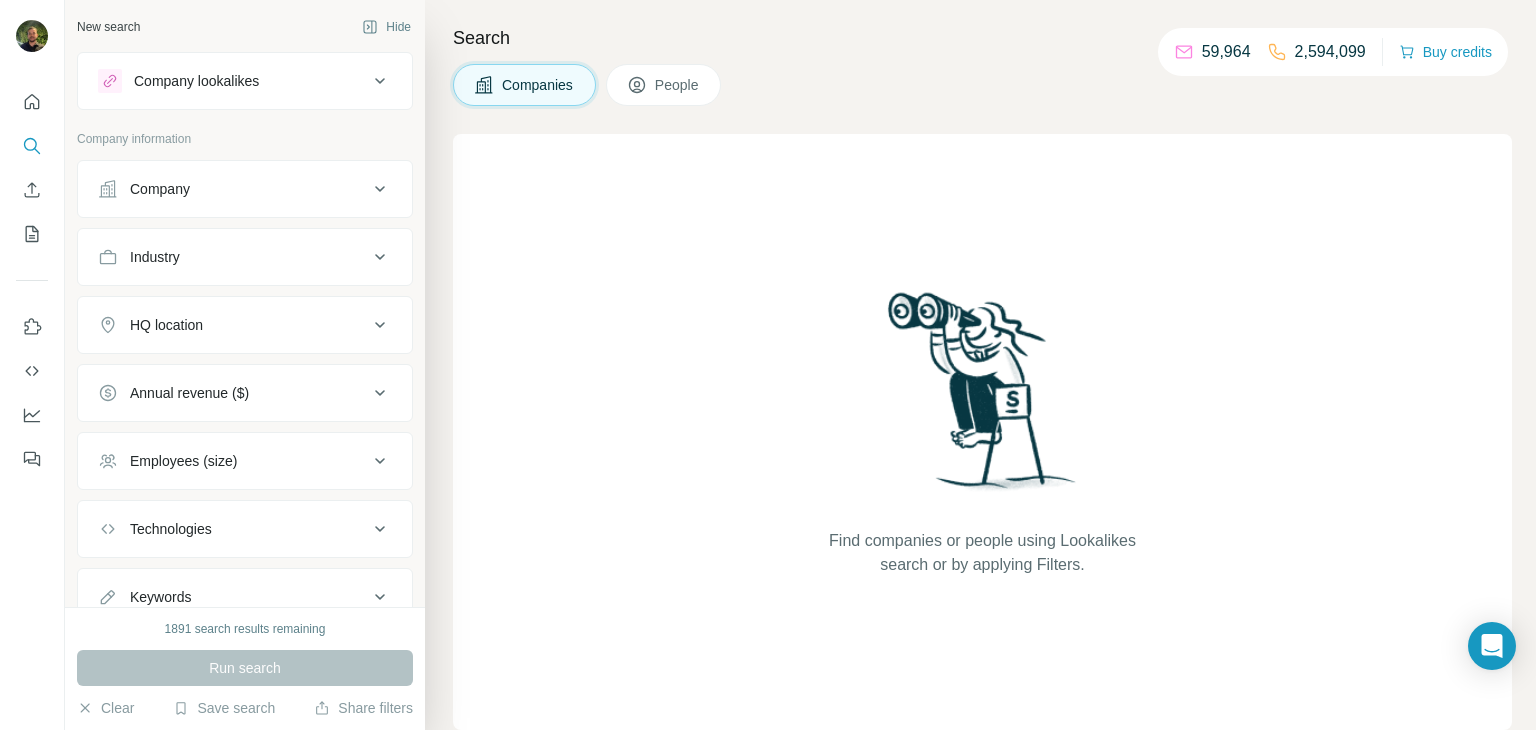 click on "Company" at bounding box center [160, 189] 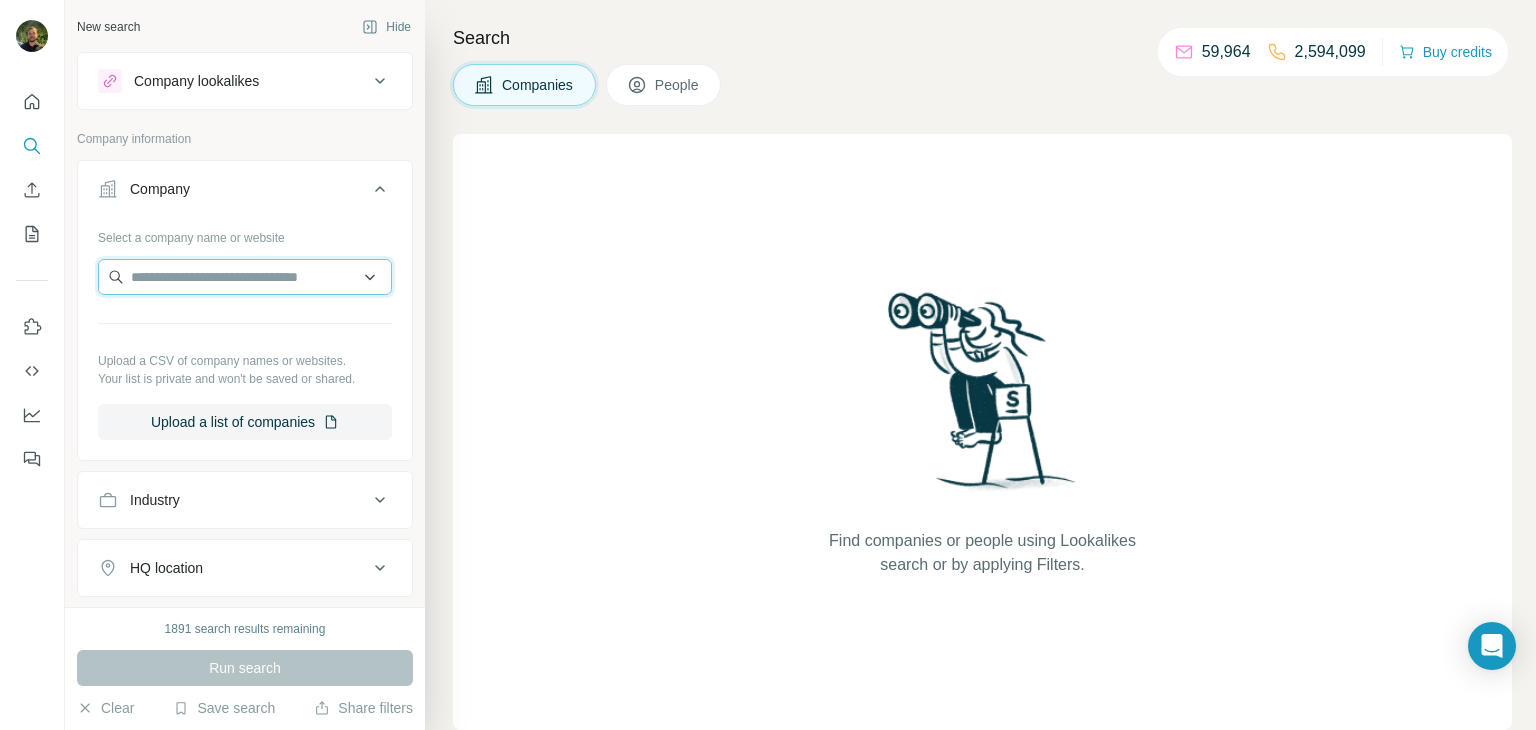 click at bounding box center (245, 277) 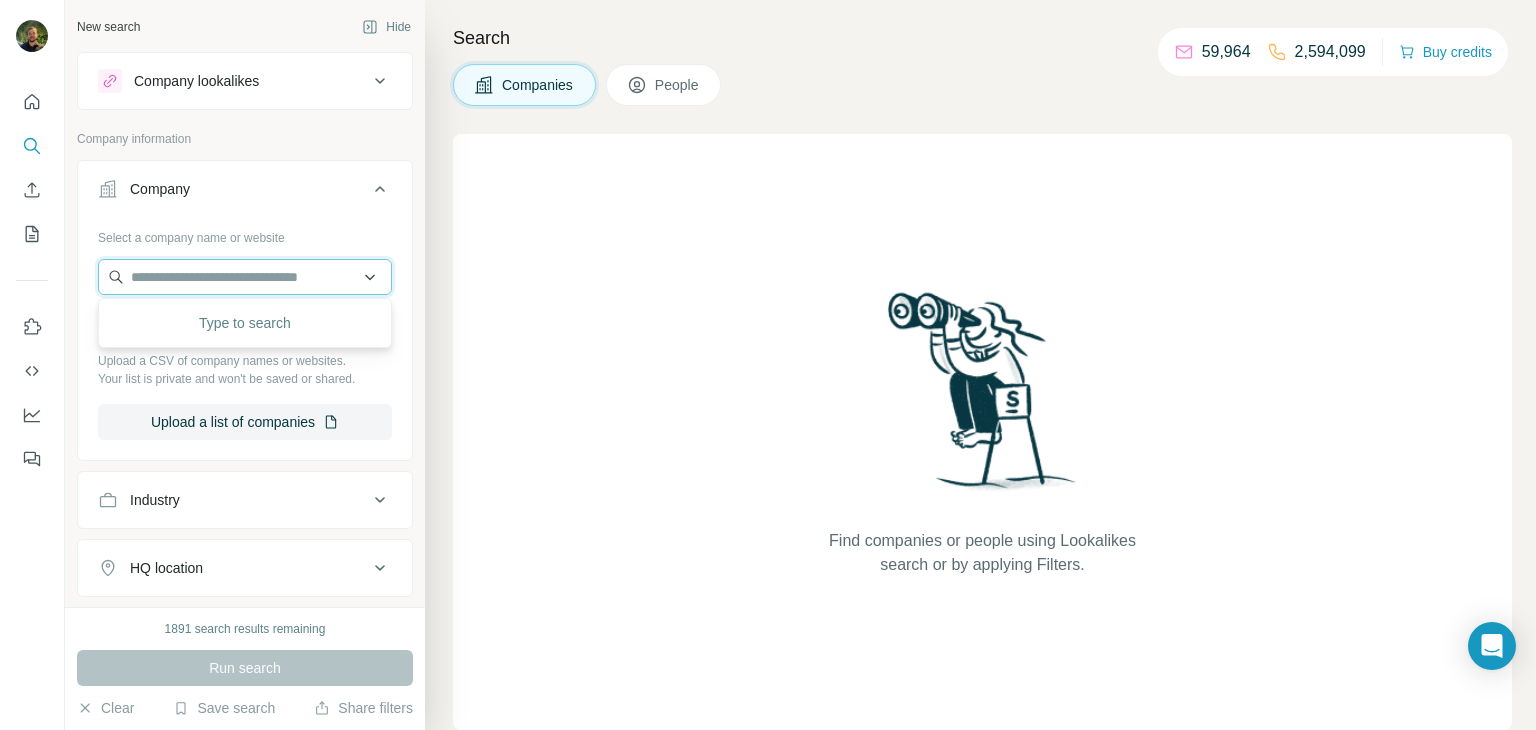paste on "**********" 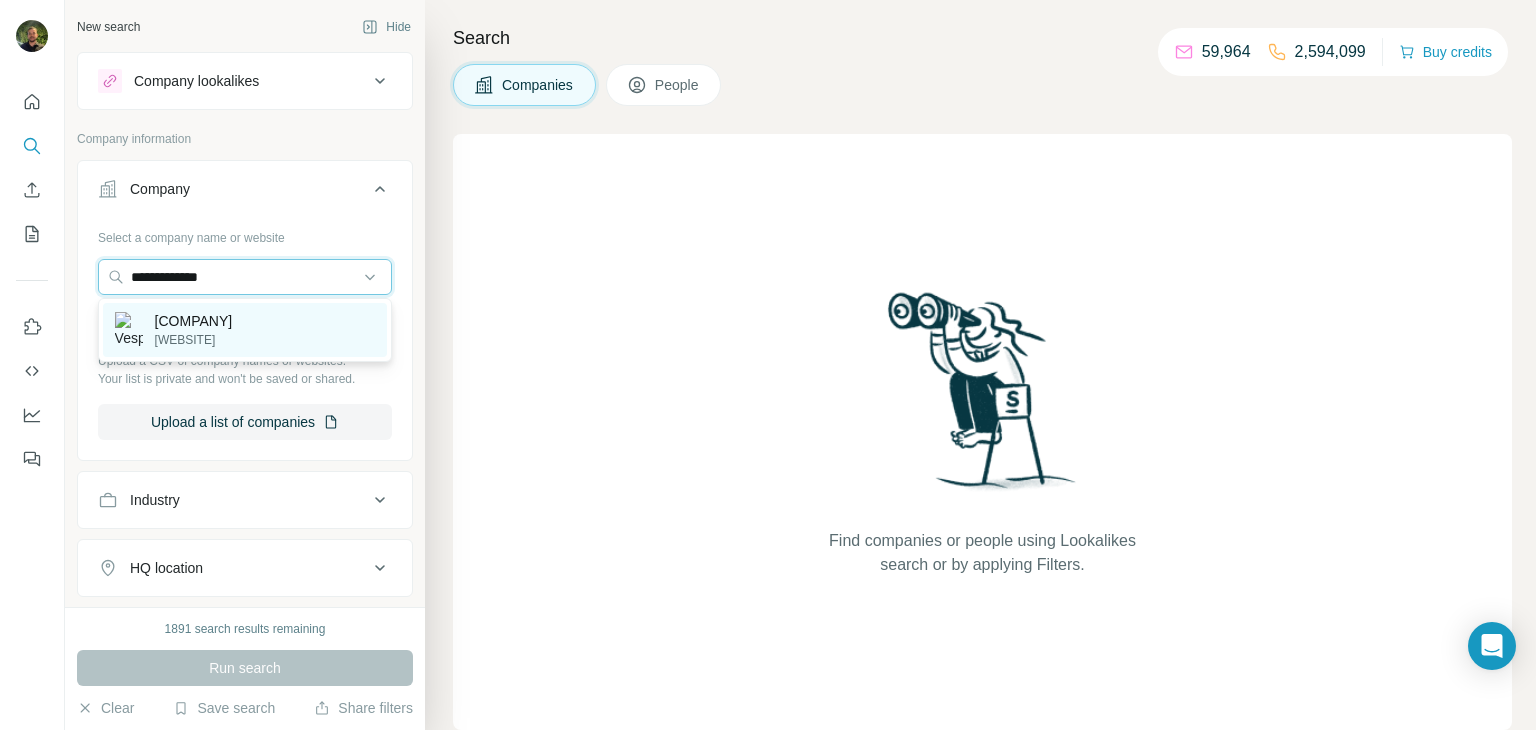 type on "**********" 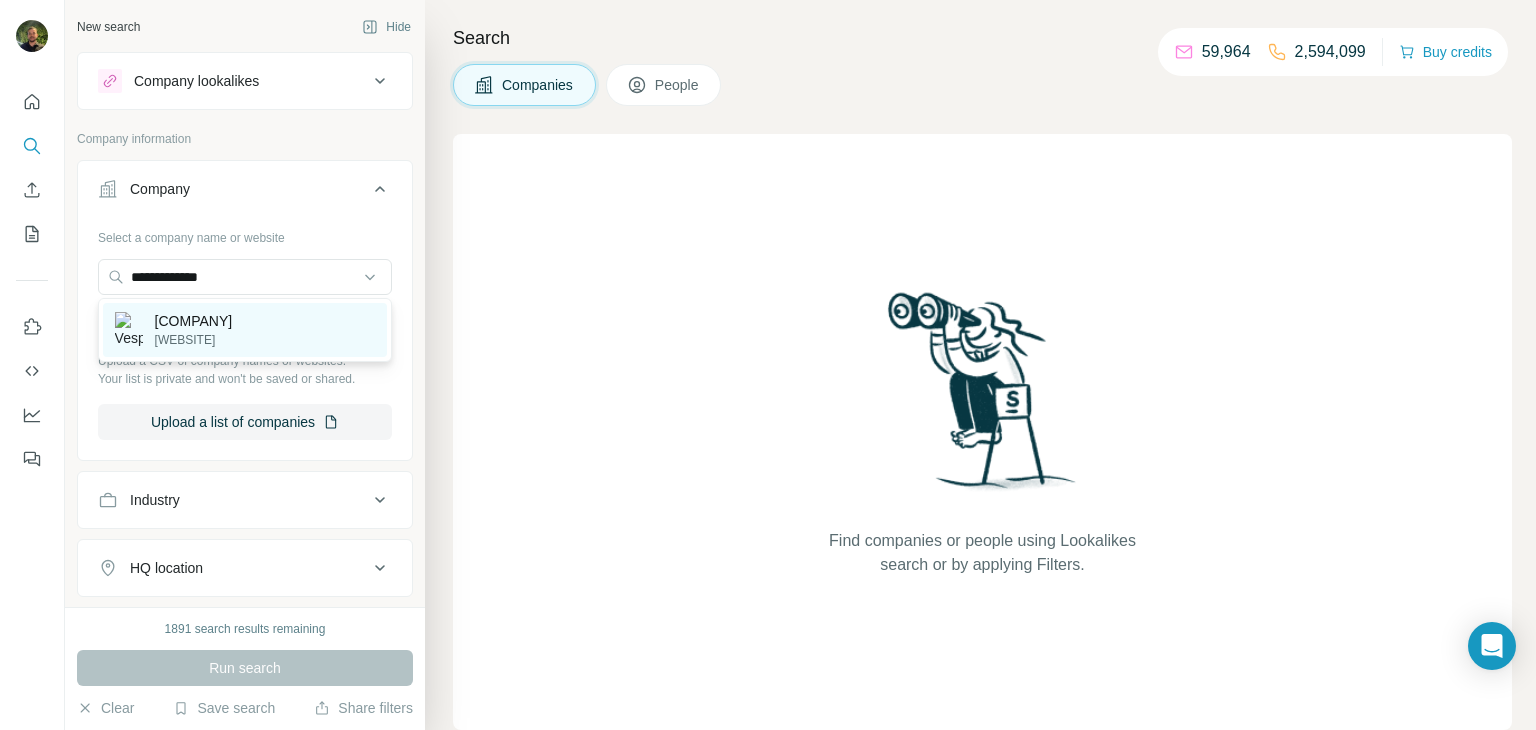 click on "[WEBSITE]" at bounding box center [194, 340] 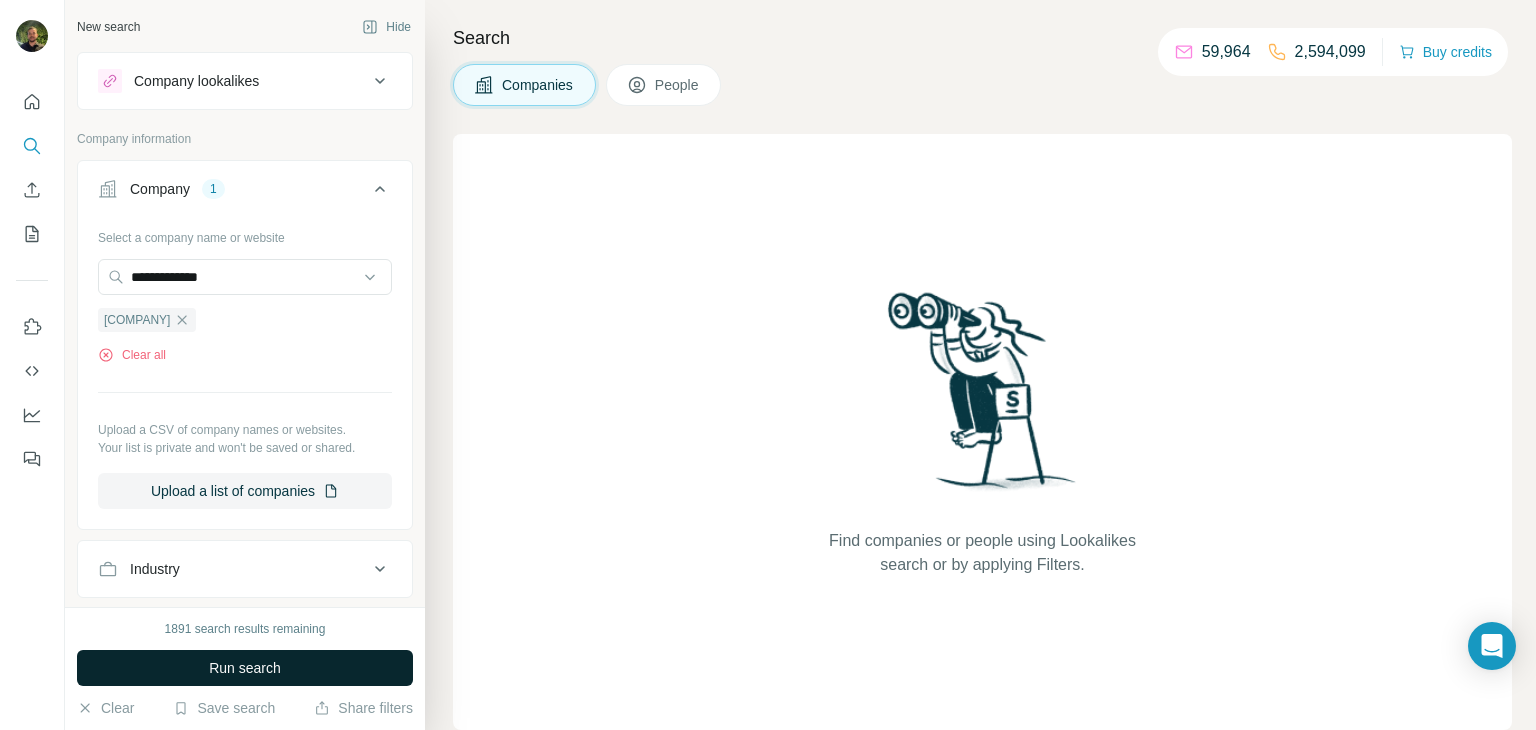 click on "Run search" at bounding box center (245, 668) 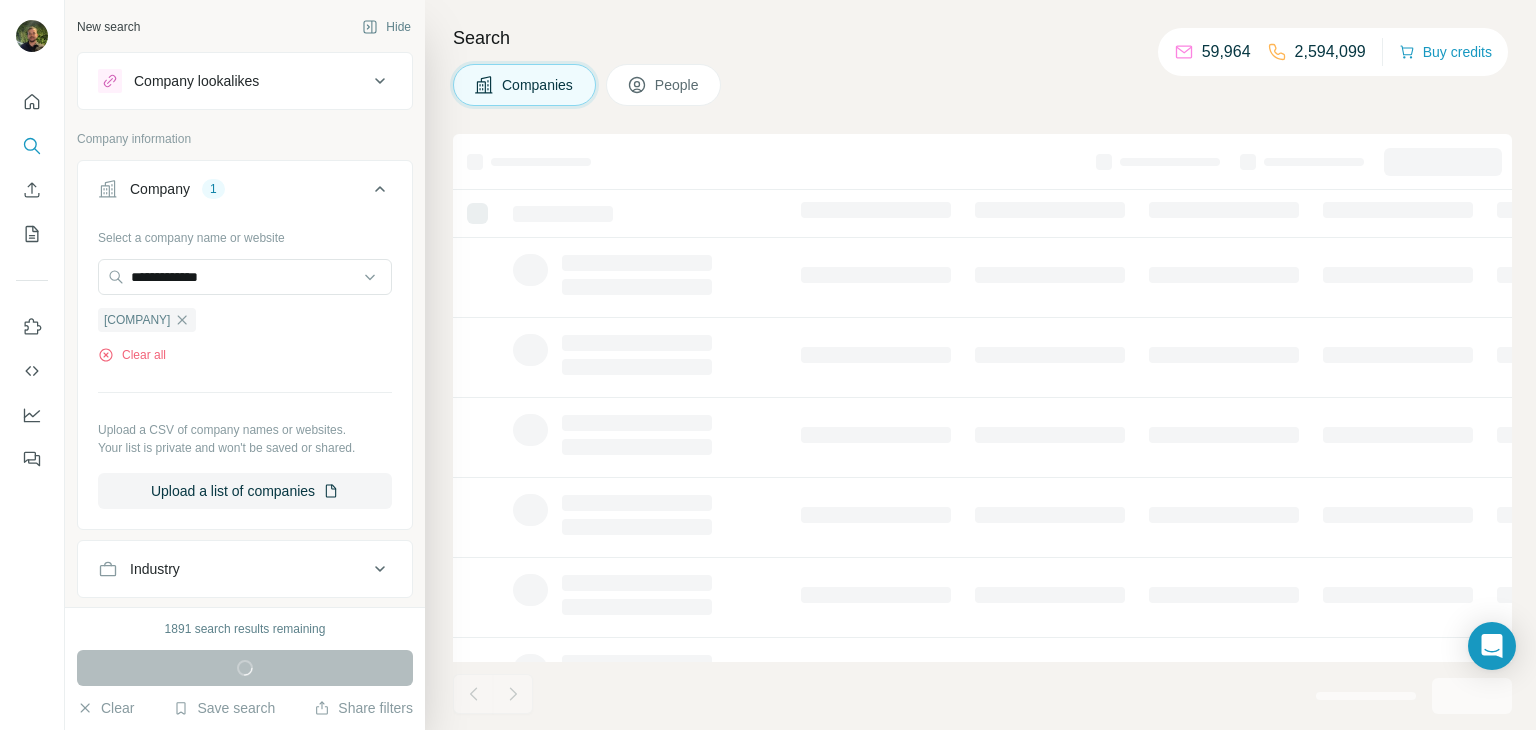 type 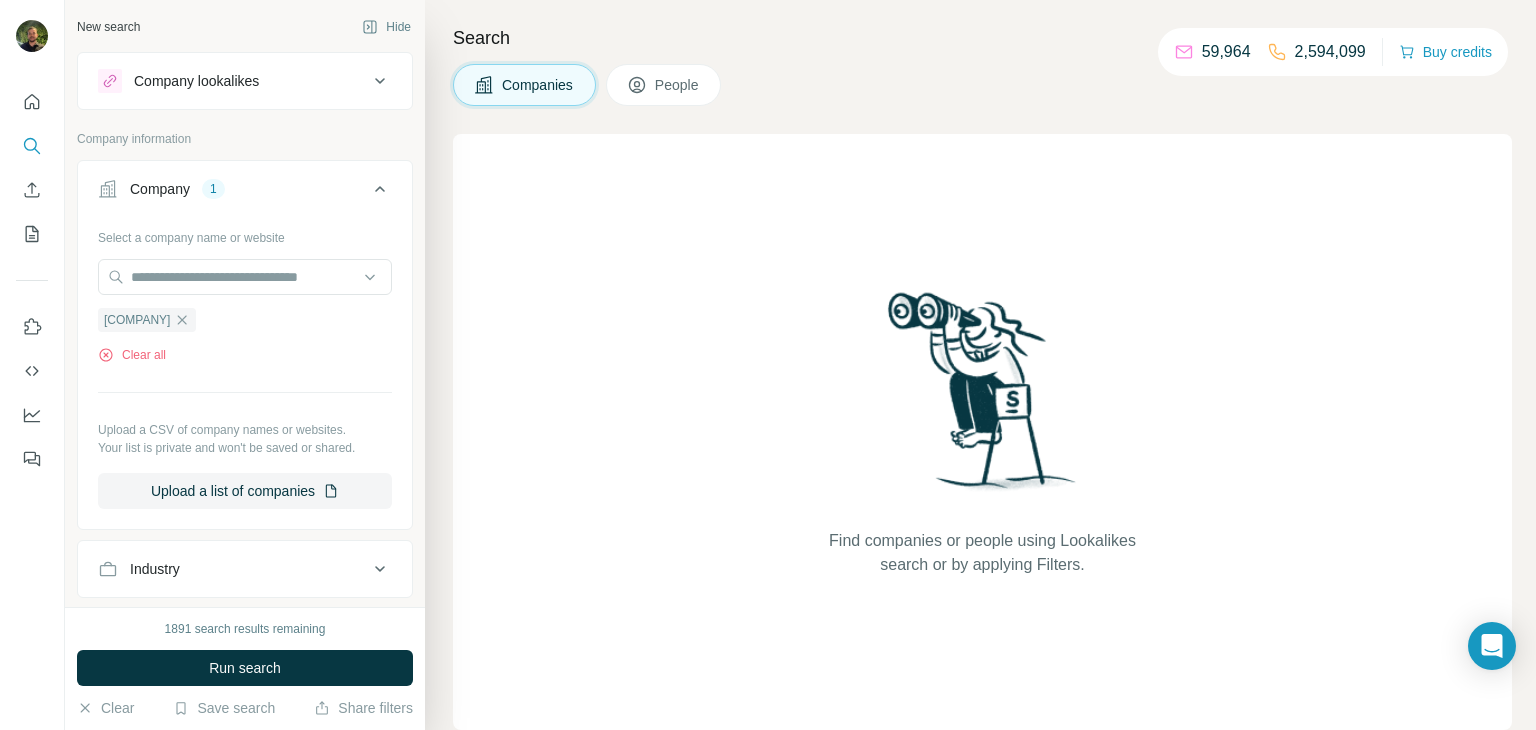 click on "Find companies or people using Lookalikes search or by applying Filters." at bounding box center [982, 432] 